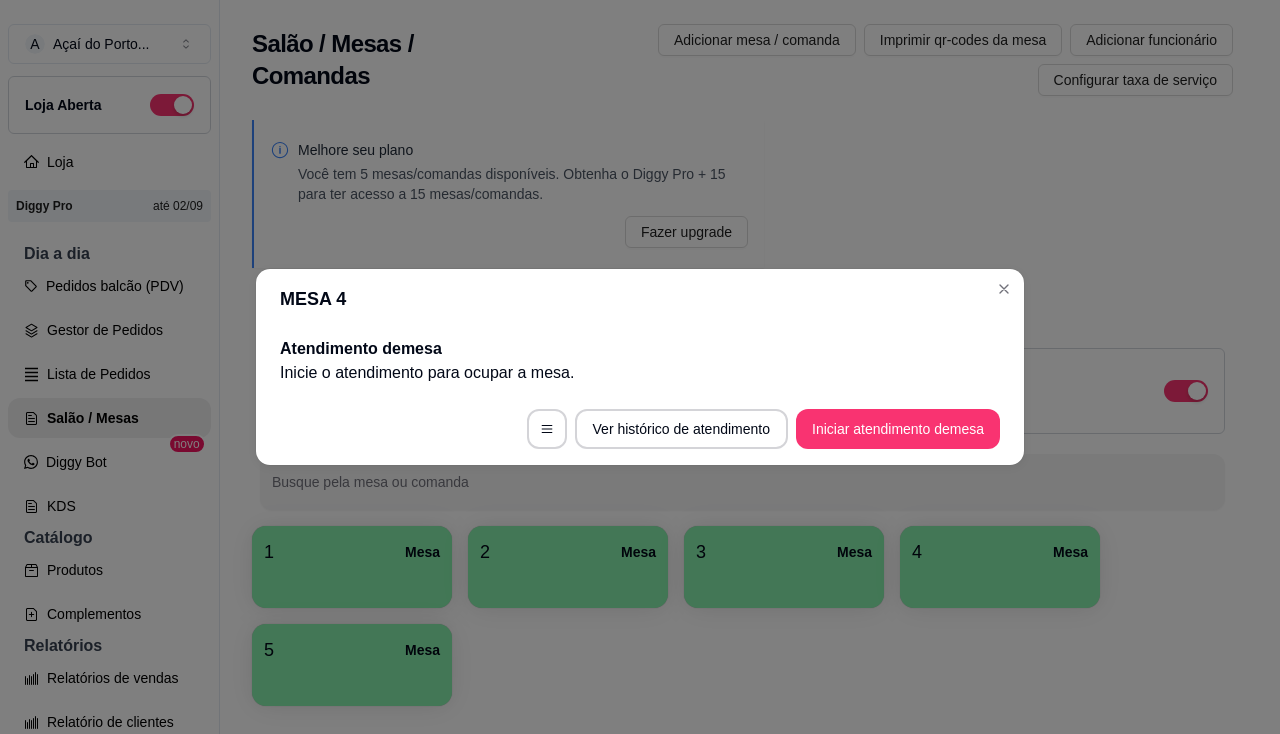 scroll, scrollTop: 0, scrollLeft: 0, axis: both 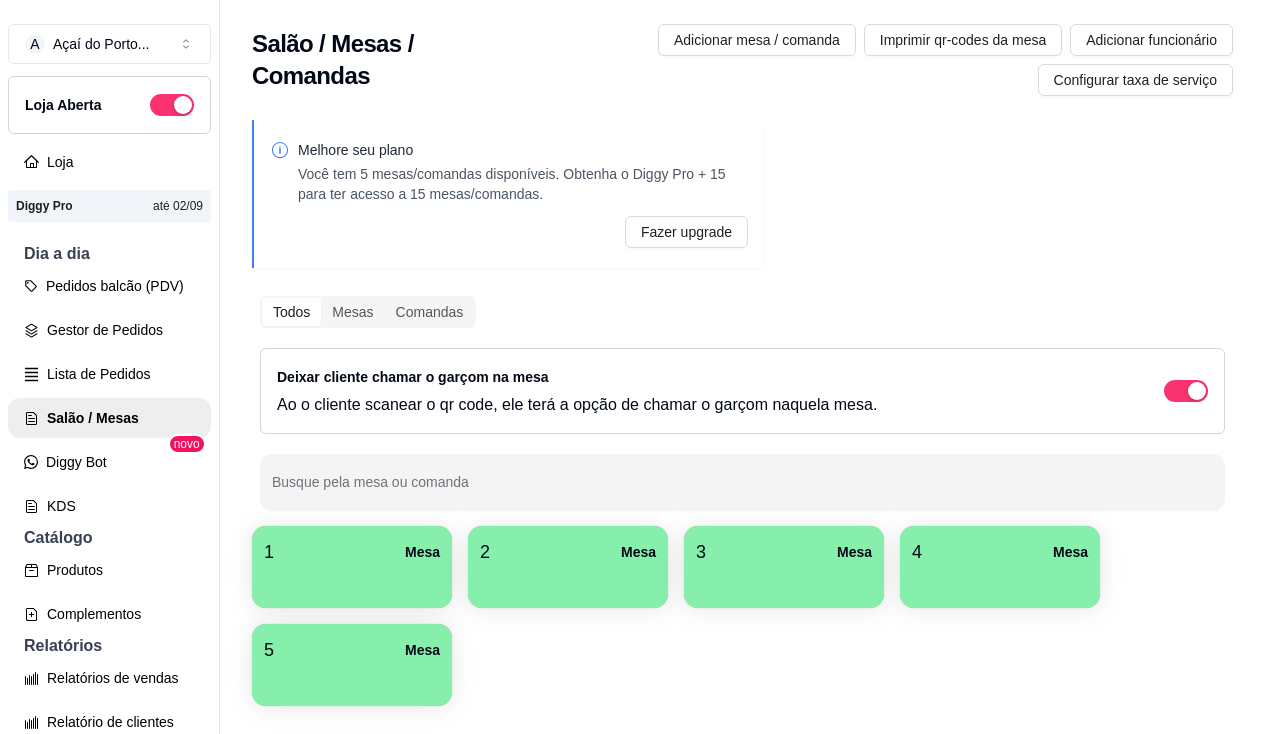 click on "1 Mesa" at bounding box center (352, 552) 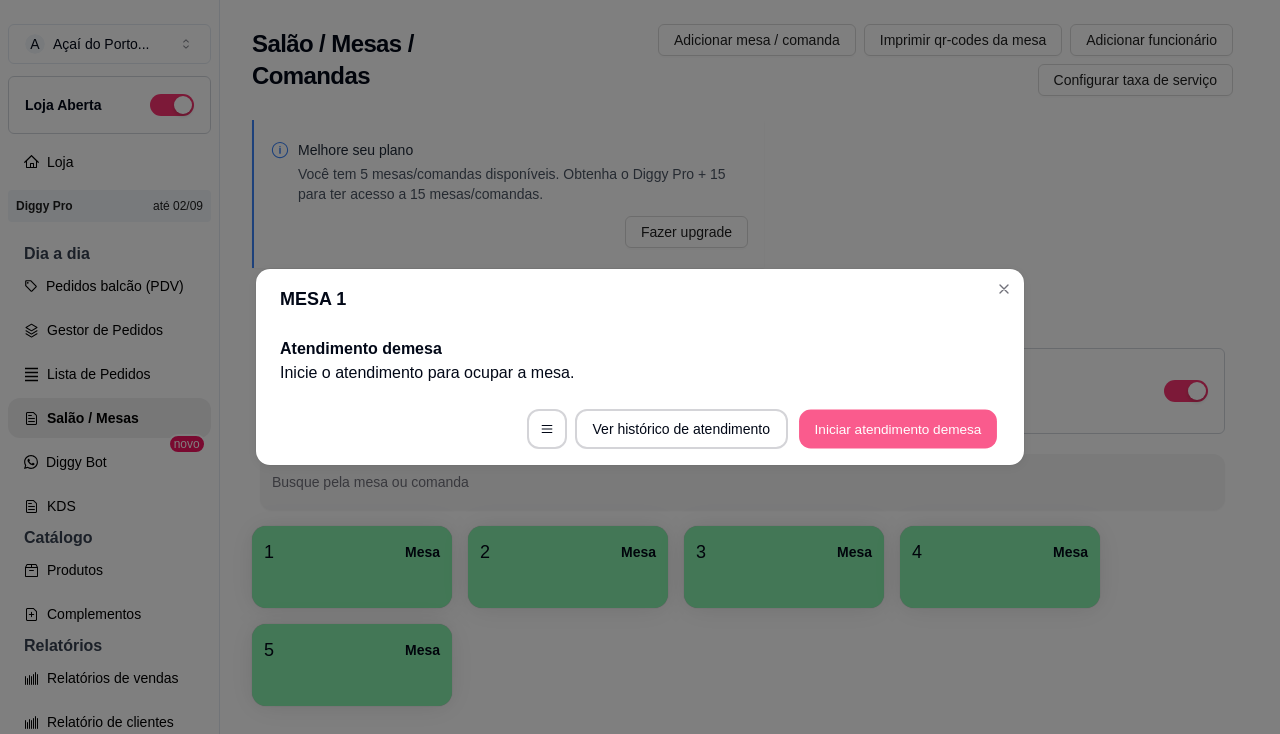 click on "Iniciar atendimento de  mesa" at bounding box center (898, 429) 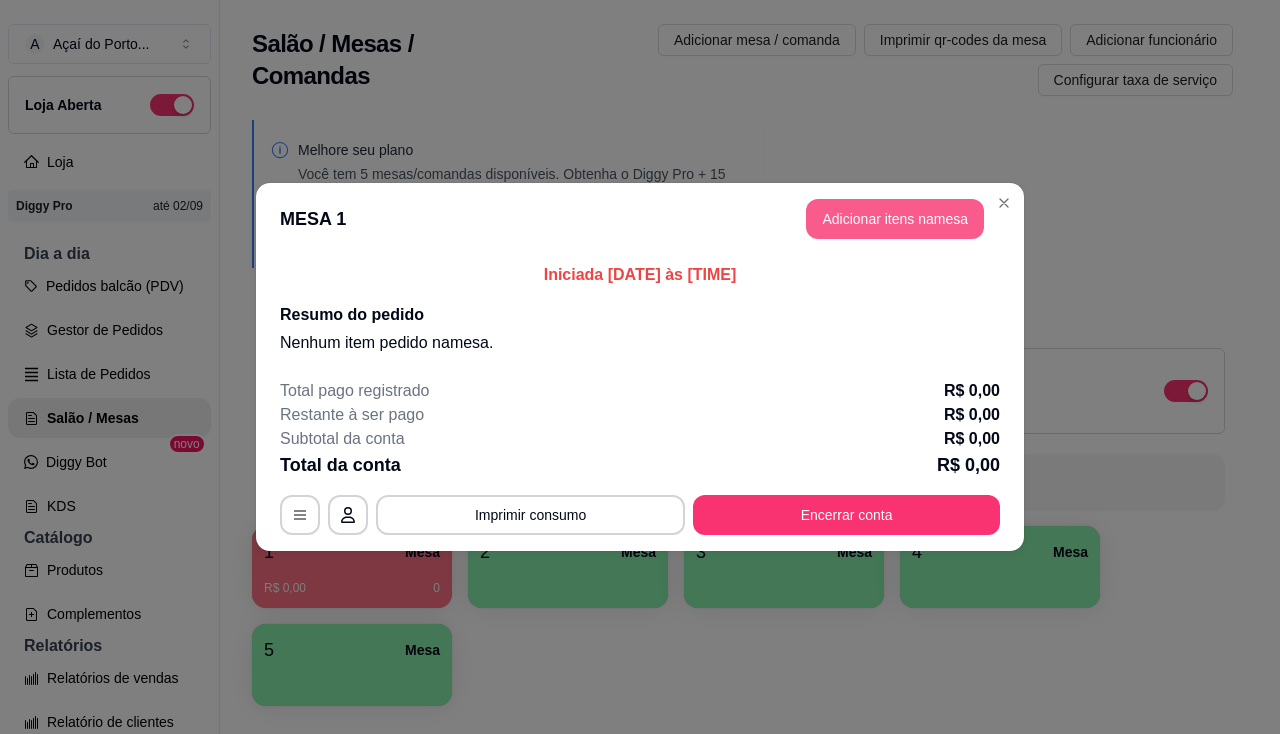 click on "Adicionar itens na  mesa" at bounding box center (895, 219) 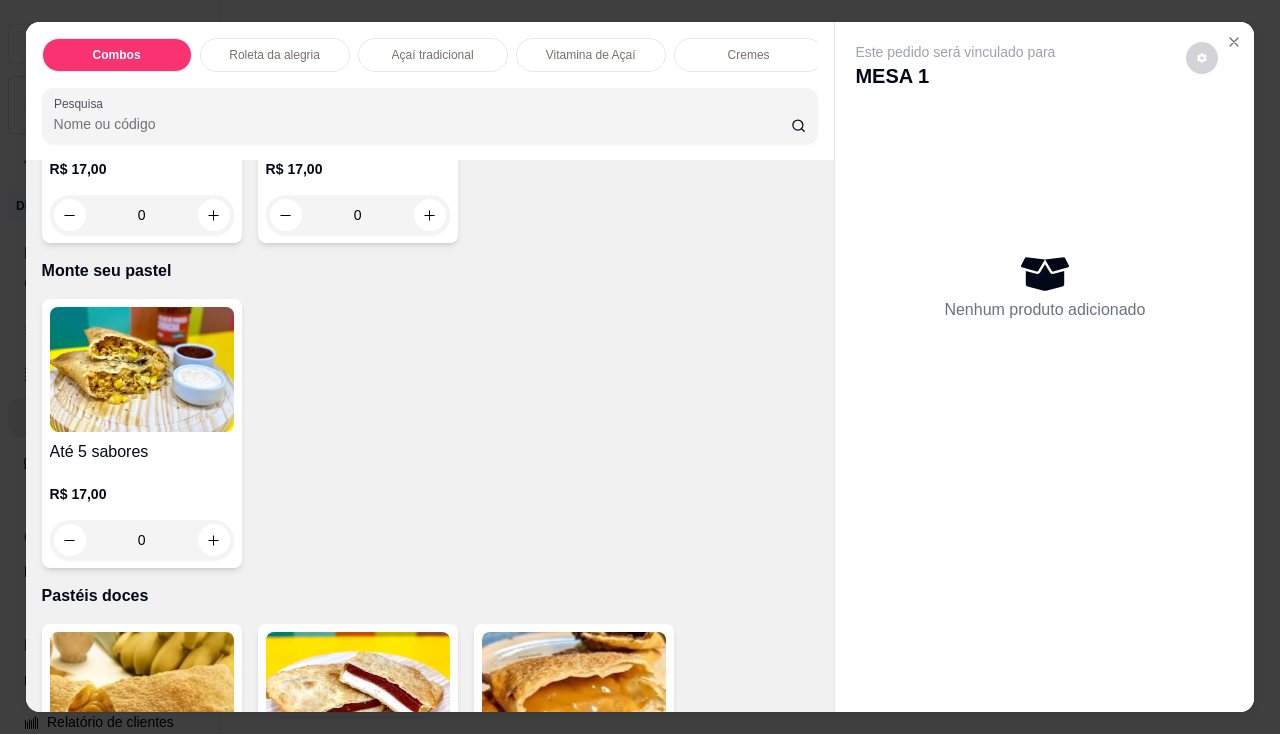 scroll, scrollTop: 4200, scrollLeft: 0, axis: vertical 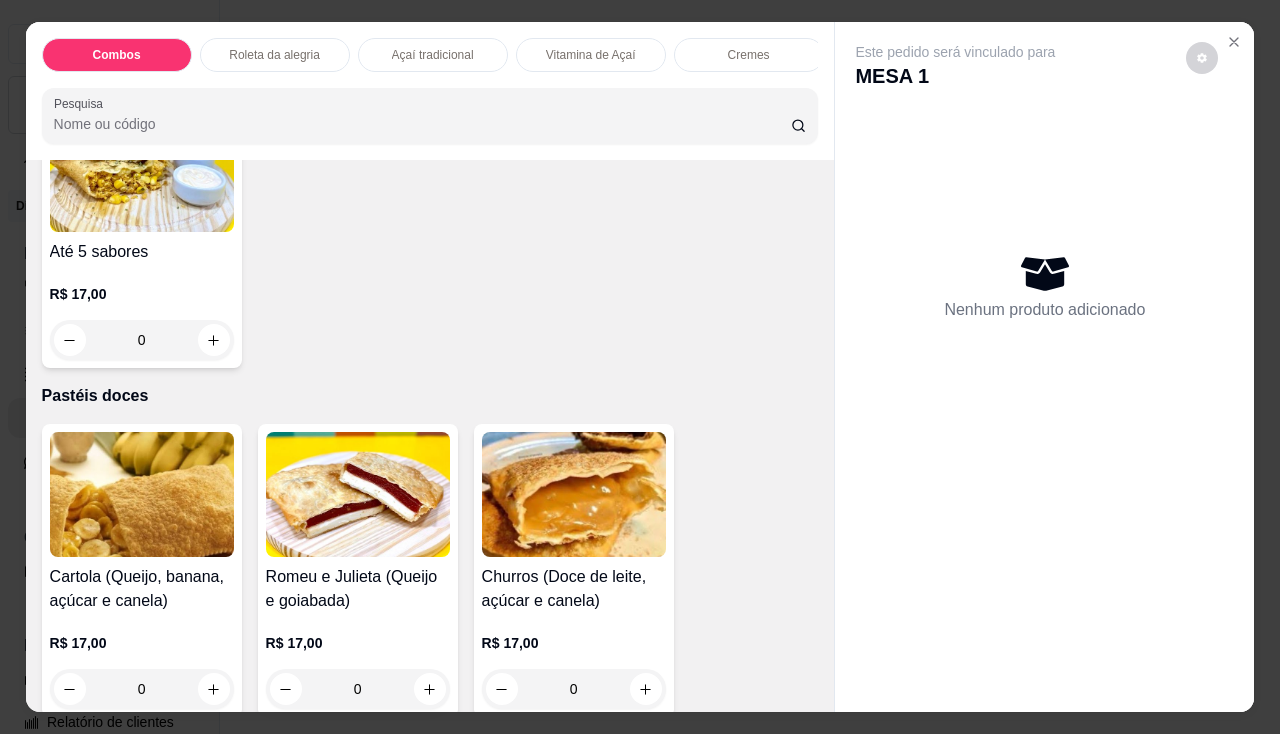 click at bounding box center (142, 169) 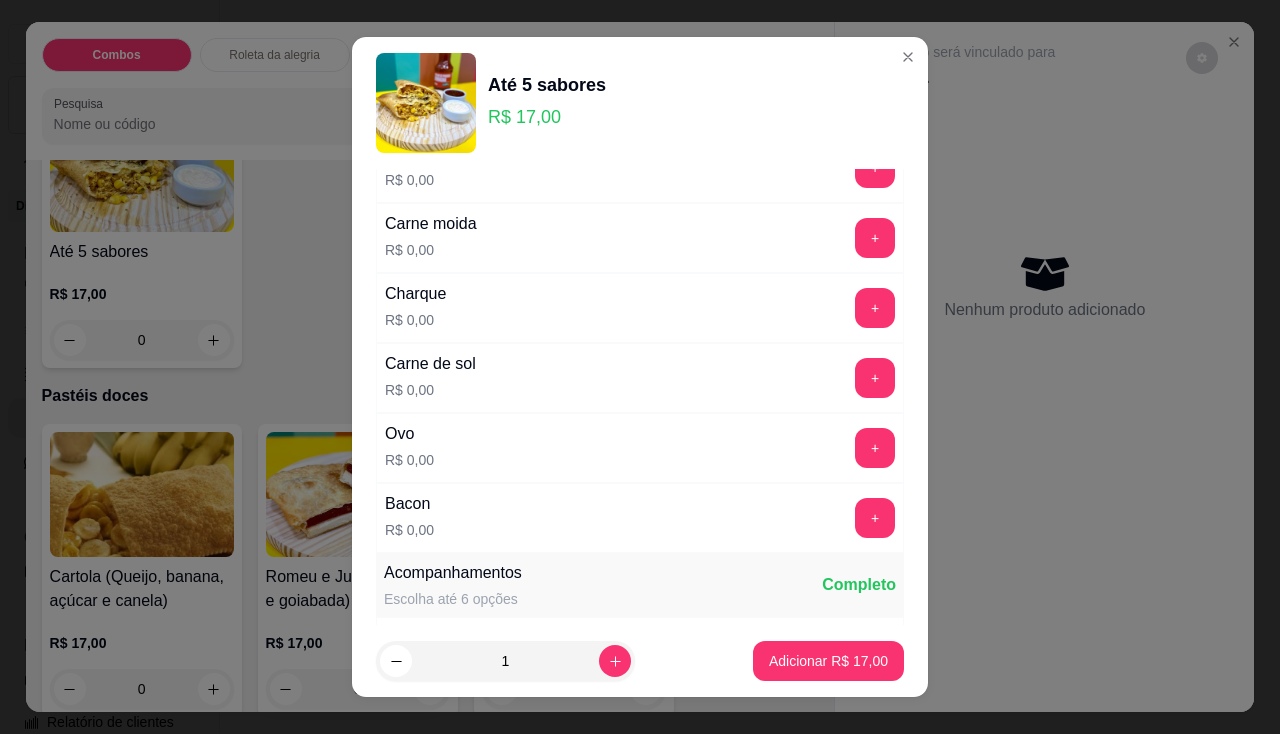 scroll, scrollTop: 400, scrollLeft: 0, axis: vertical 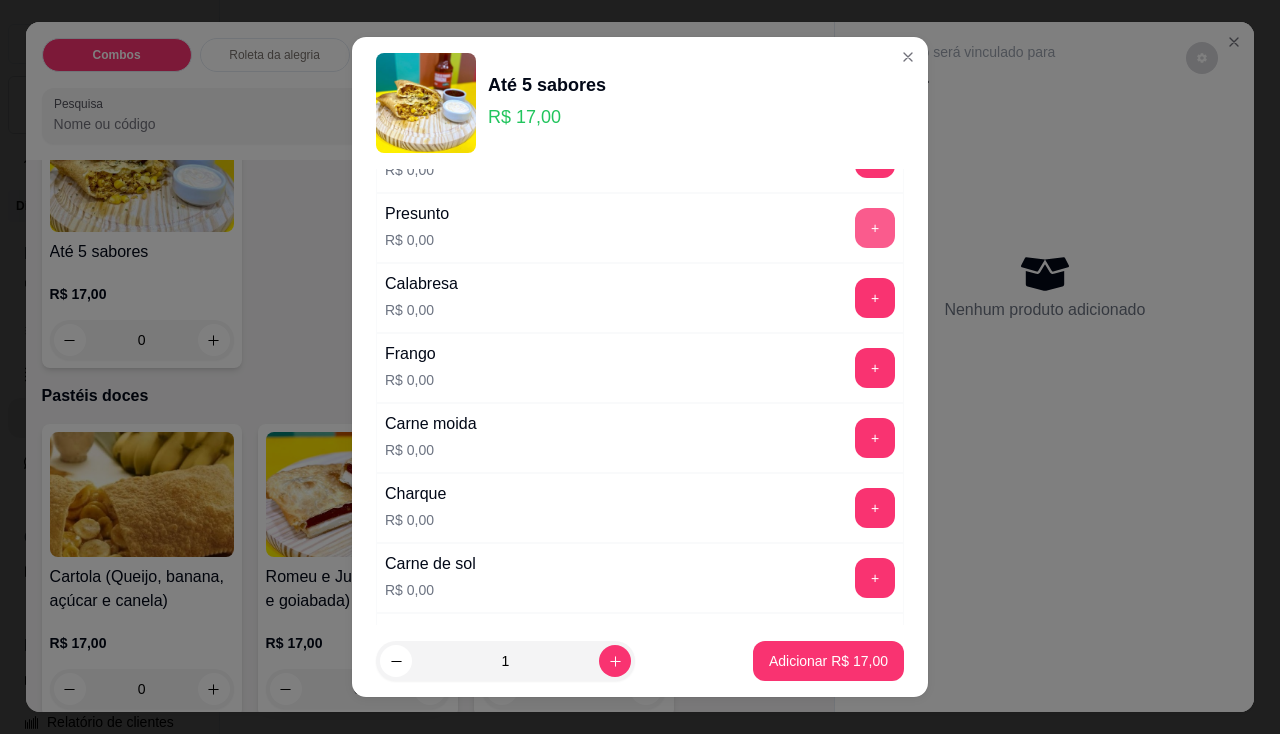 click on "+" at bounding box center (875, 228) 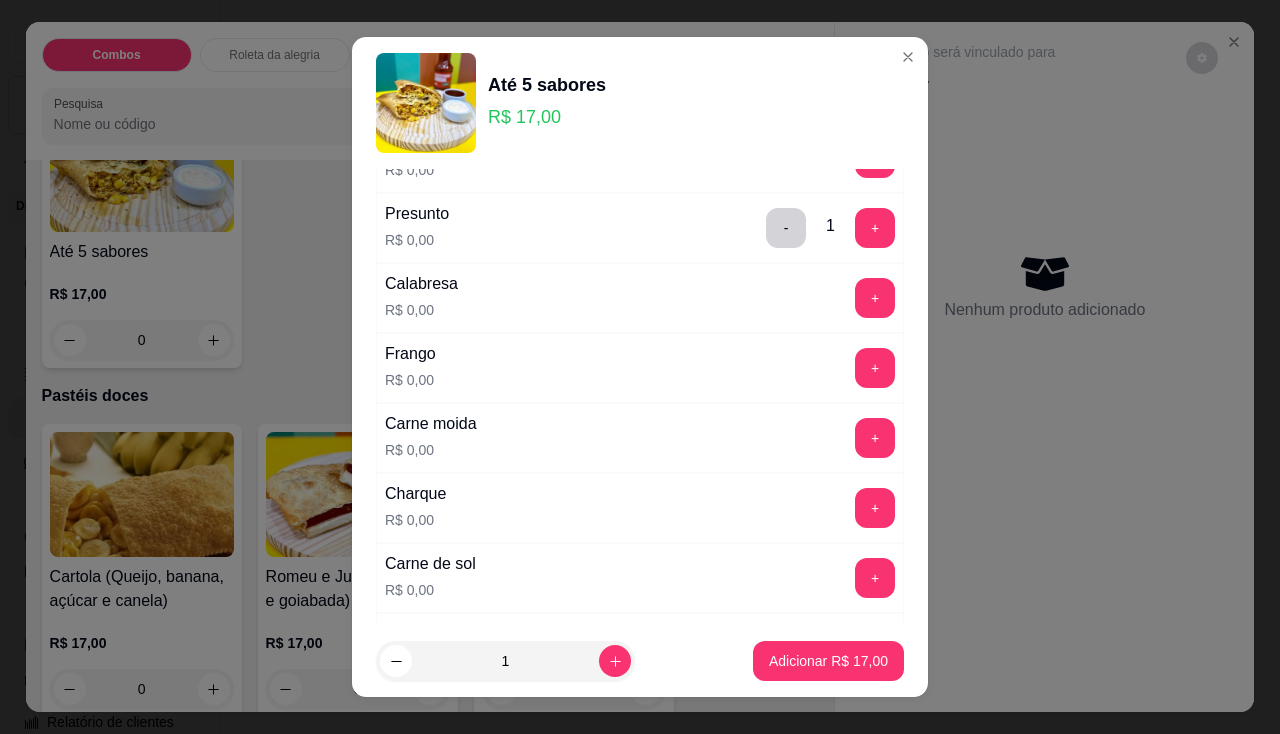 scroll, scrollTop: 0, scrollLeft: 0, axis: both 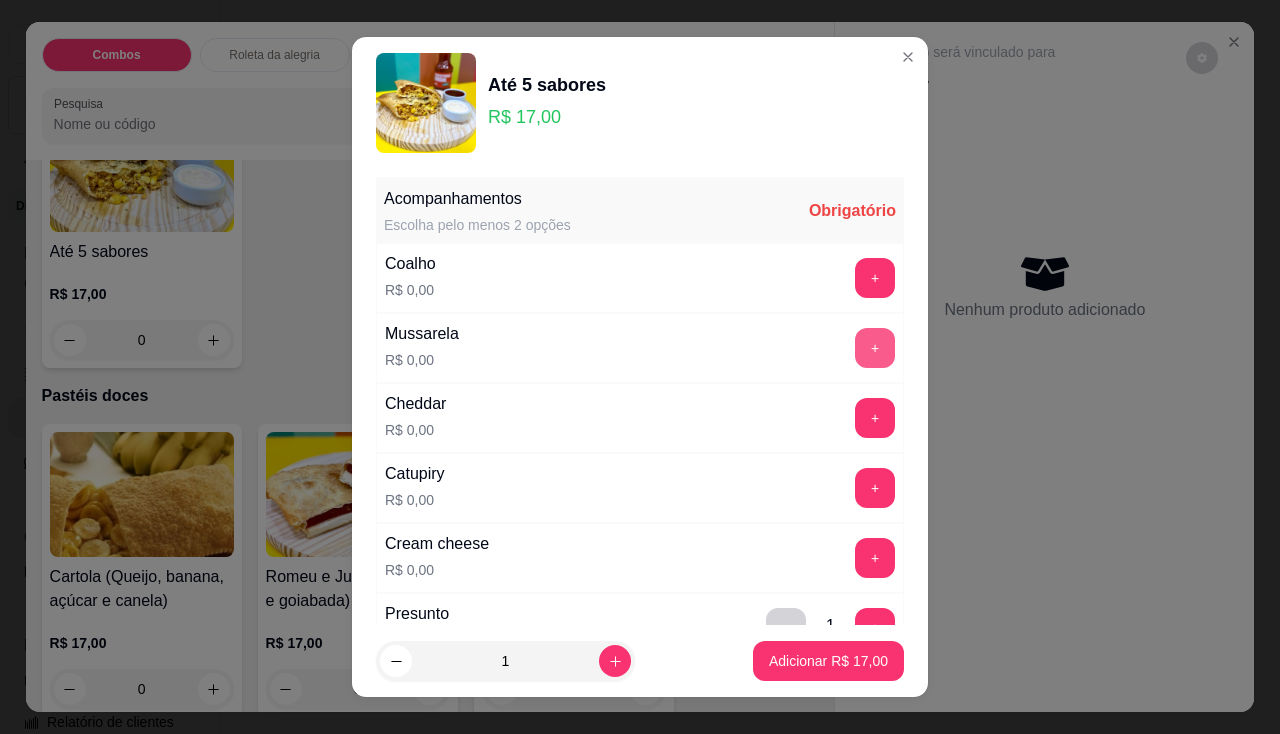 click on "+" at bounding box center (875, 348) 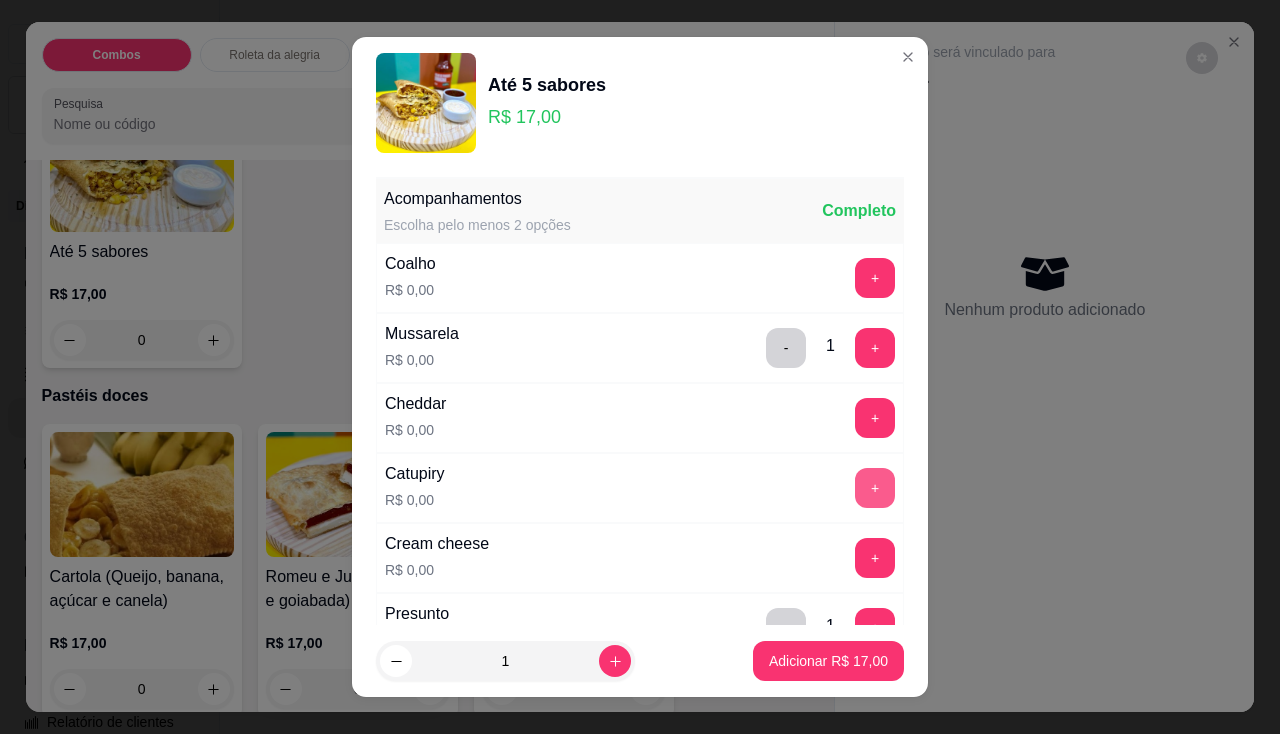 click on "+" at bounding box center (875, 488) 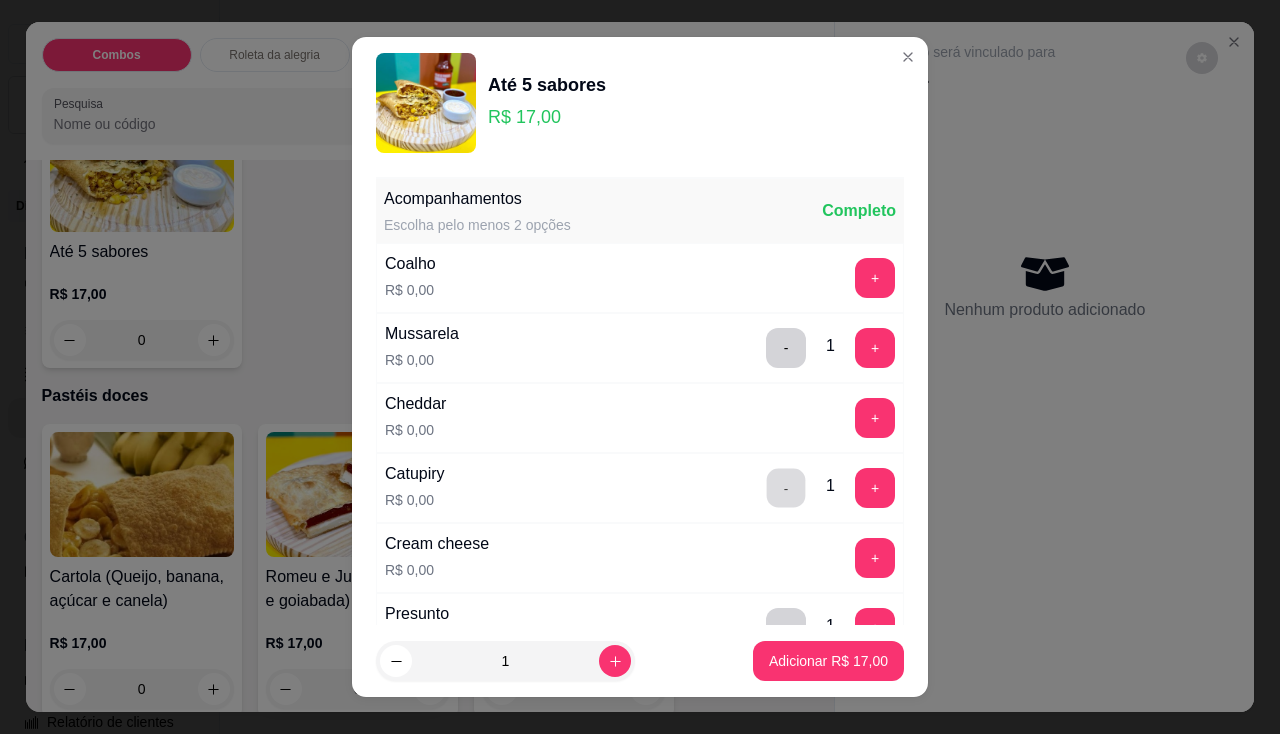 click on "-" at bounding box center [786, 487] 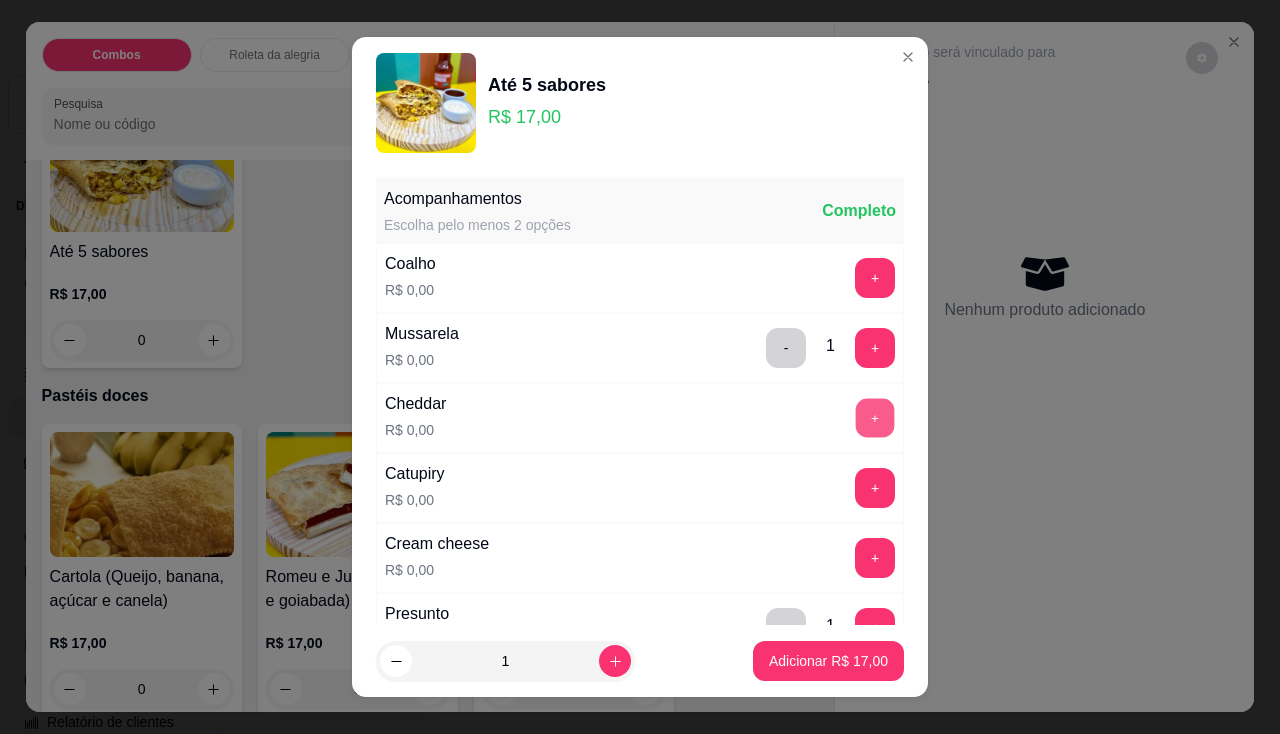 click on "+" at bounding box center [875, 417] 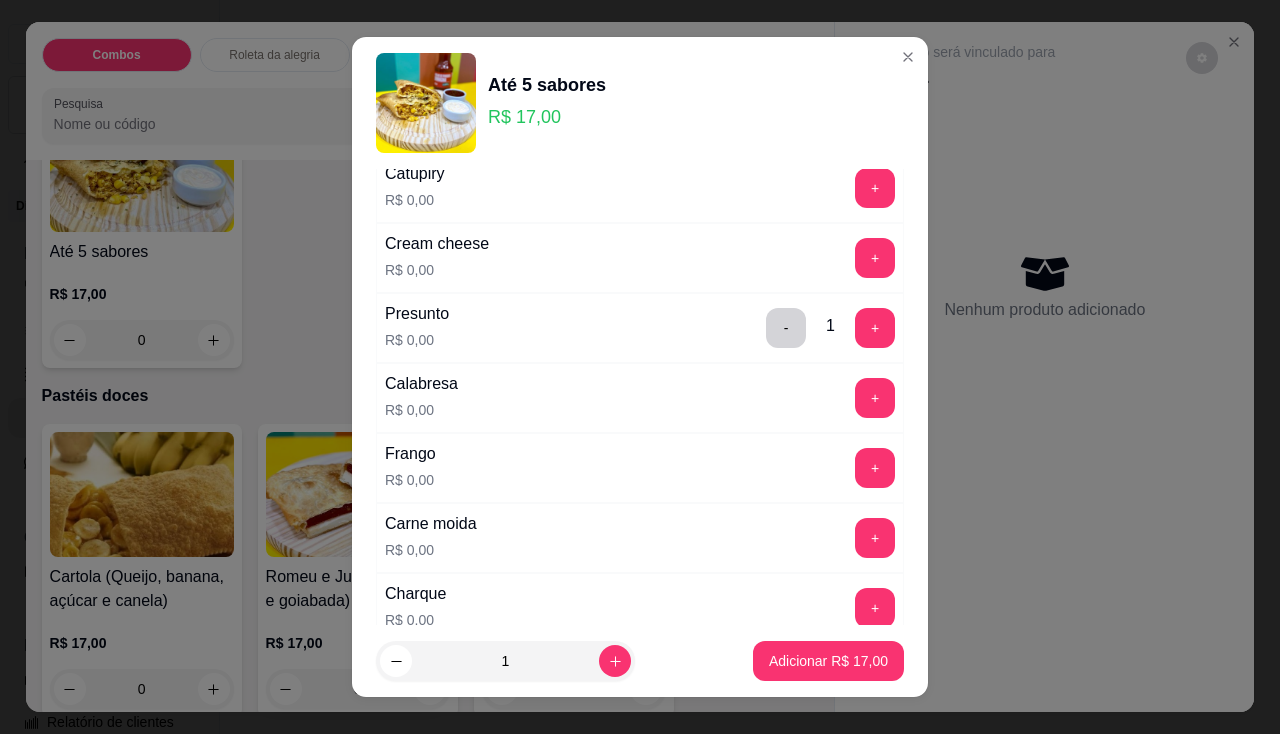scroll, scrollTop: 0, scrollLeft: 0, axis: both 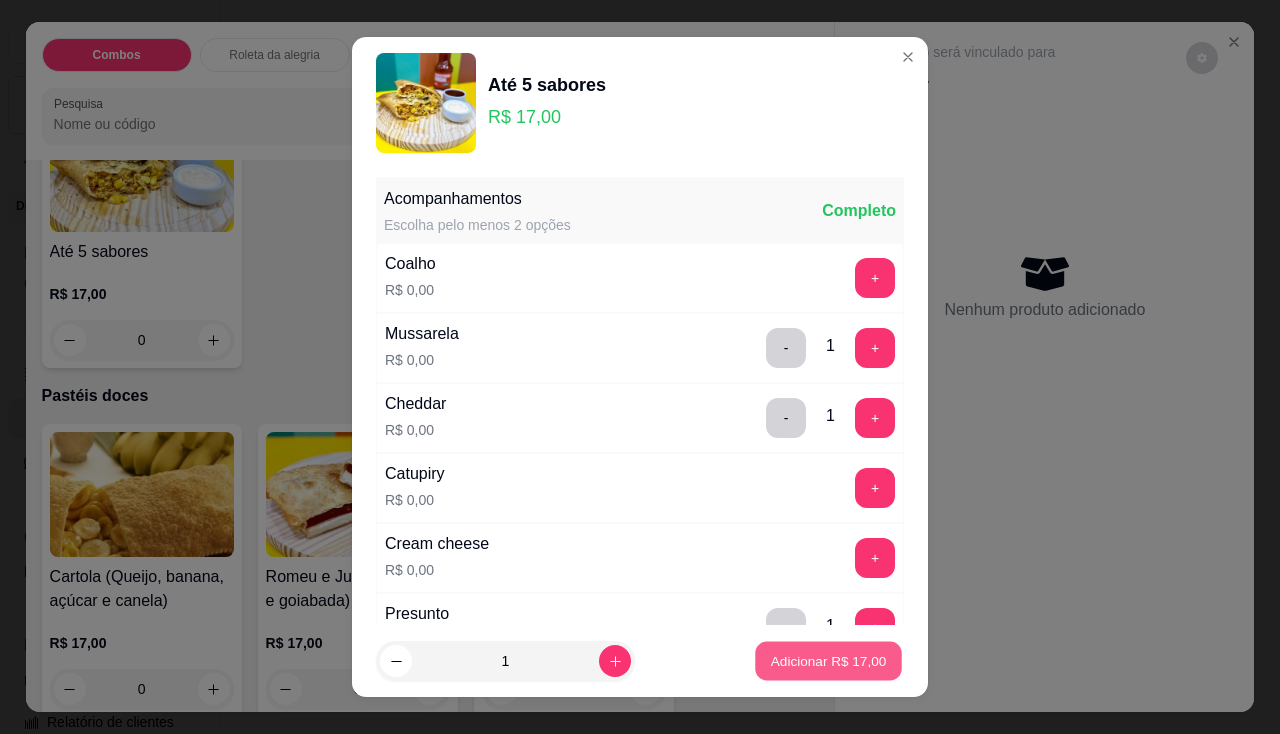 click on "Adicionar   R$ 17,00" at bounding box center (829, 661) 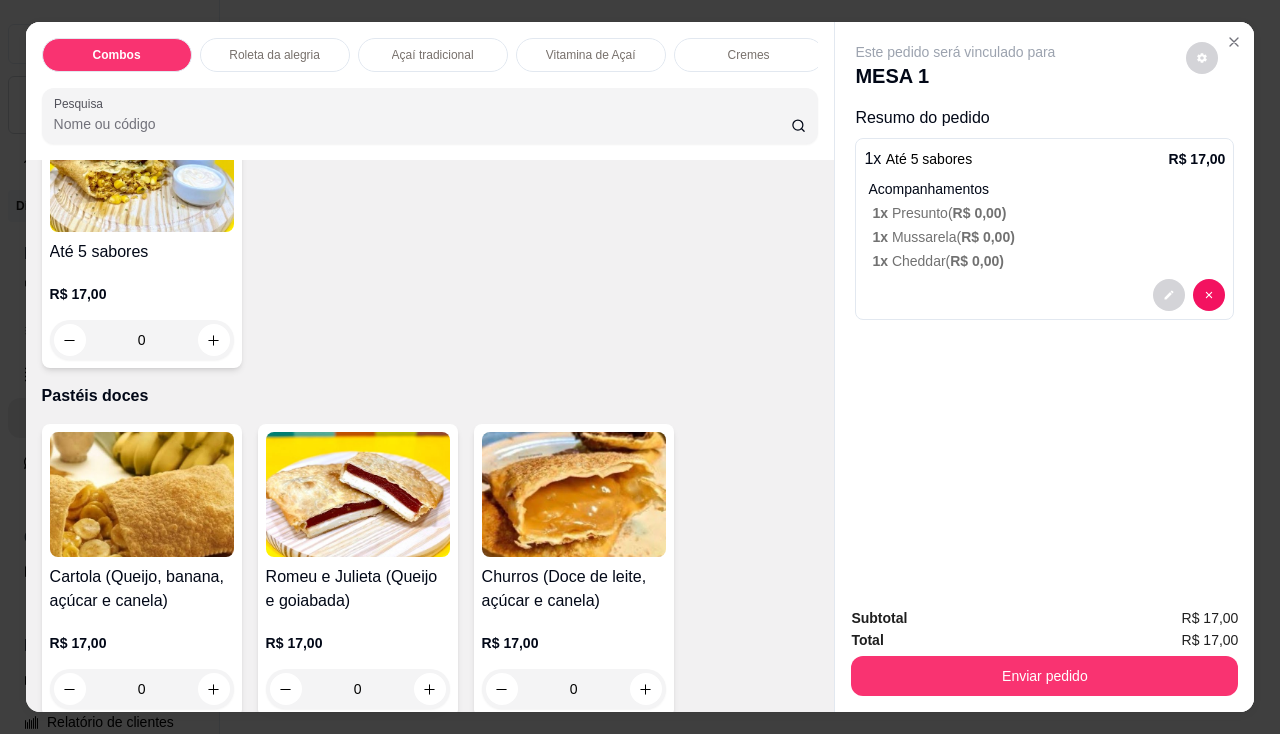 click on "R$ 17,00" at bounding box center (142, 294) 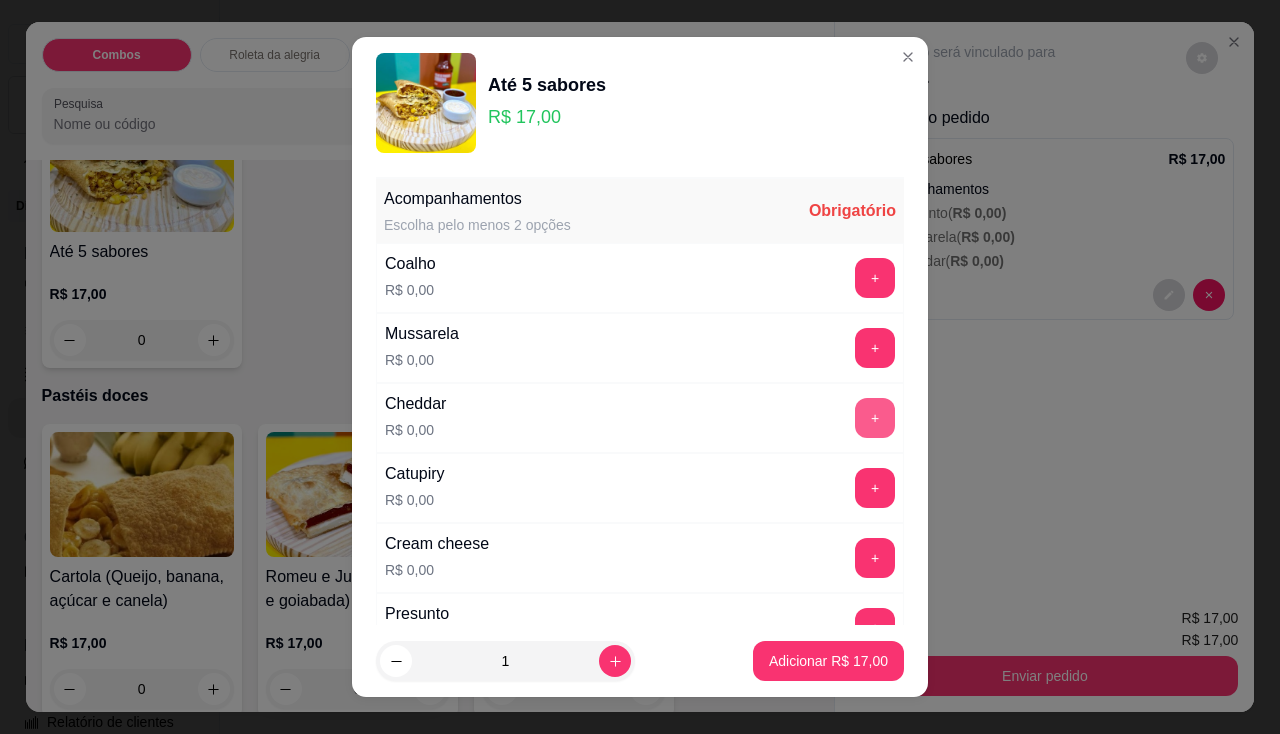 click on "+" at bounding box center (875, 418) 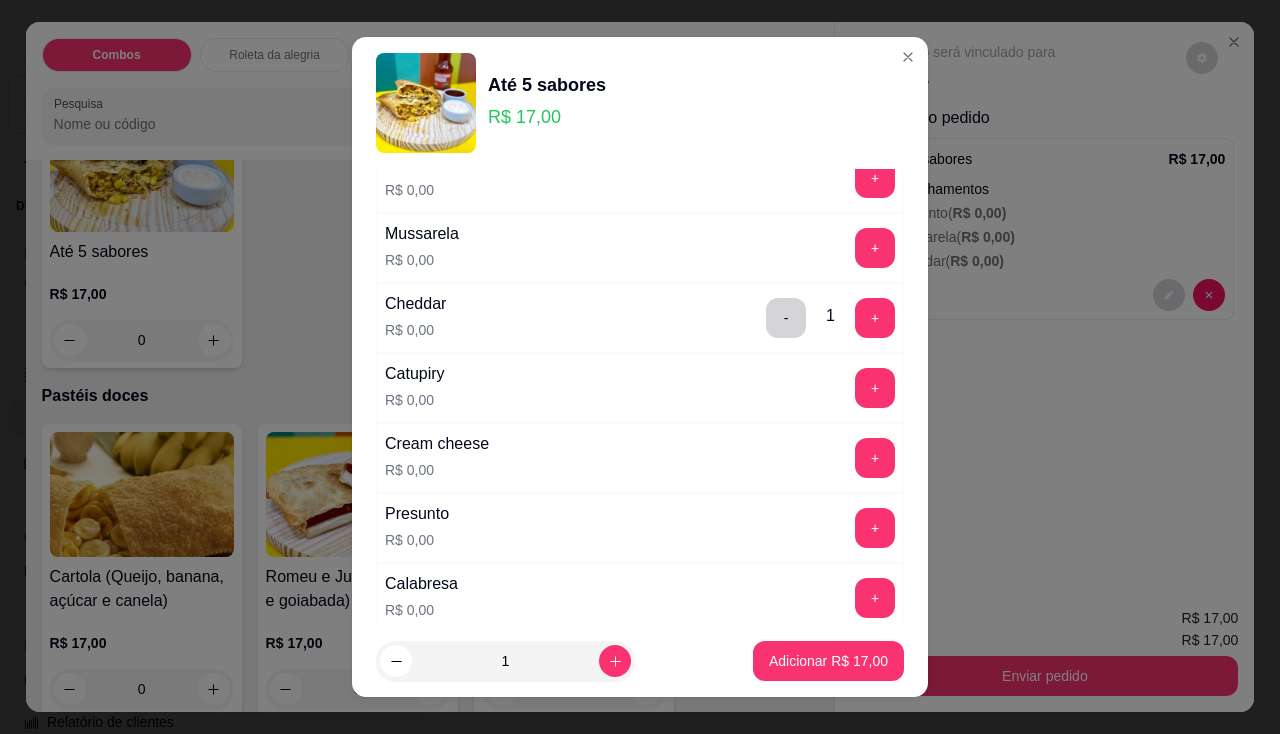 scroll, scrollTop: 300, scrollLeft: 0, axis: vertical 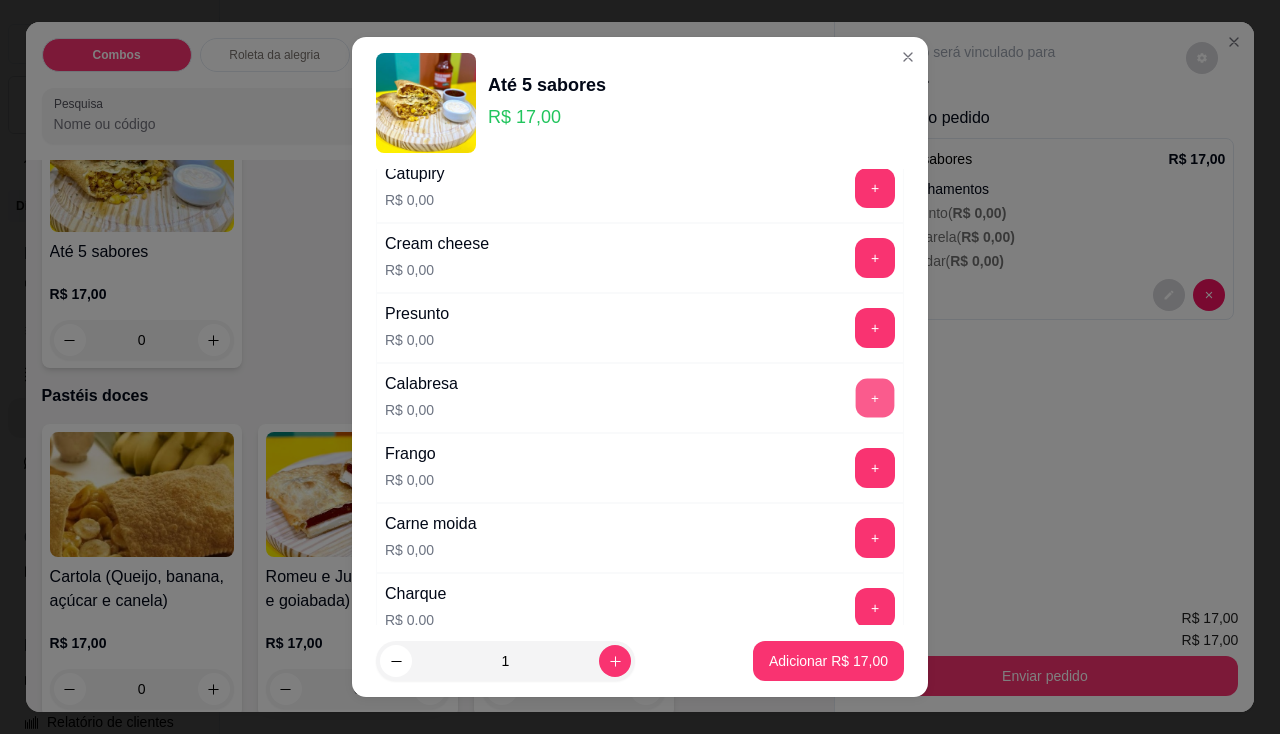 click on "+" at bounding box center [875, 397] 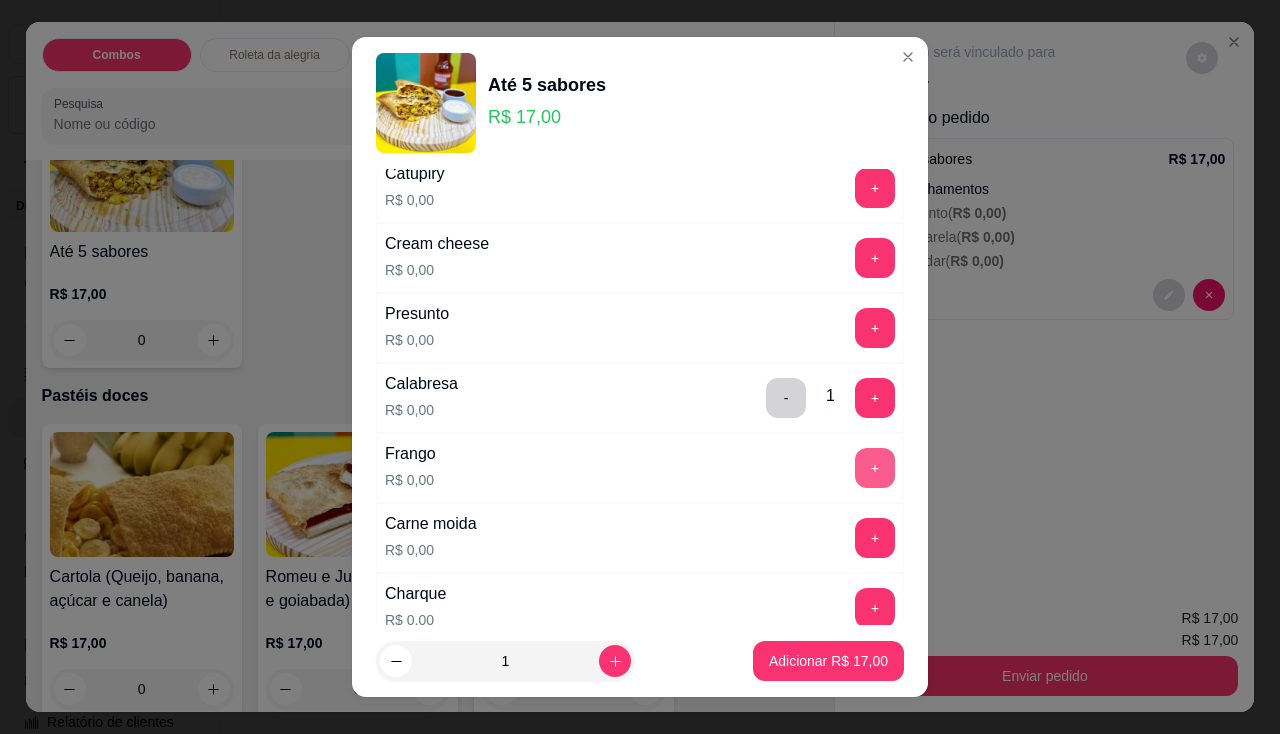 click on "+" at bounding box center (875, 468) 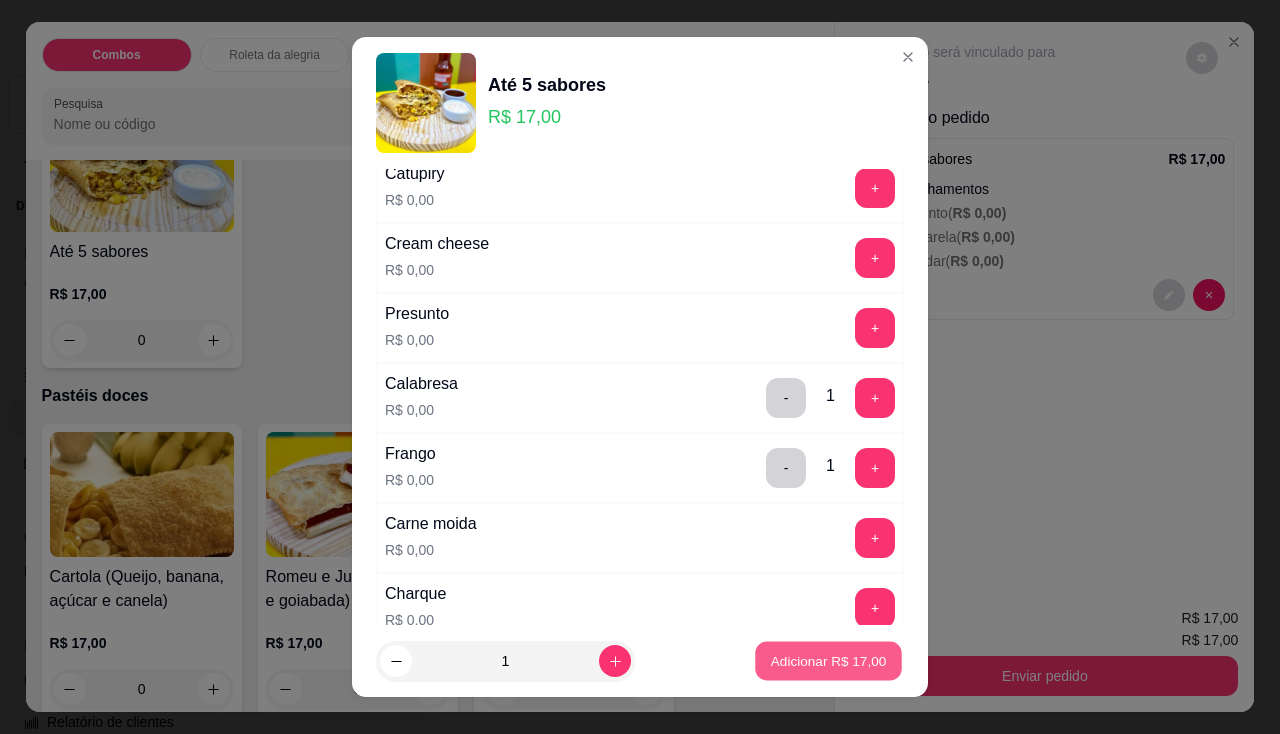 click on "Adicionar   R$ 17,00" at bounding box center (829, 661) 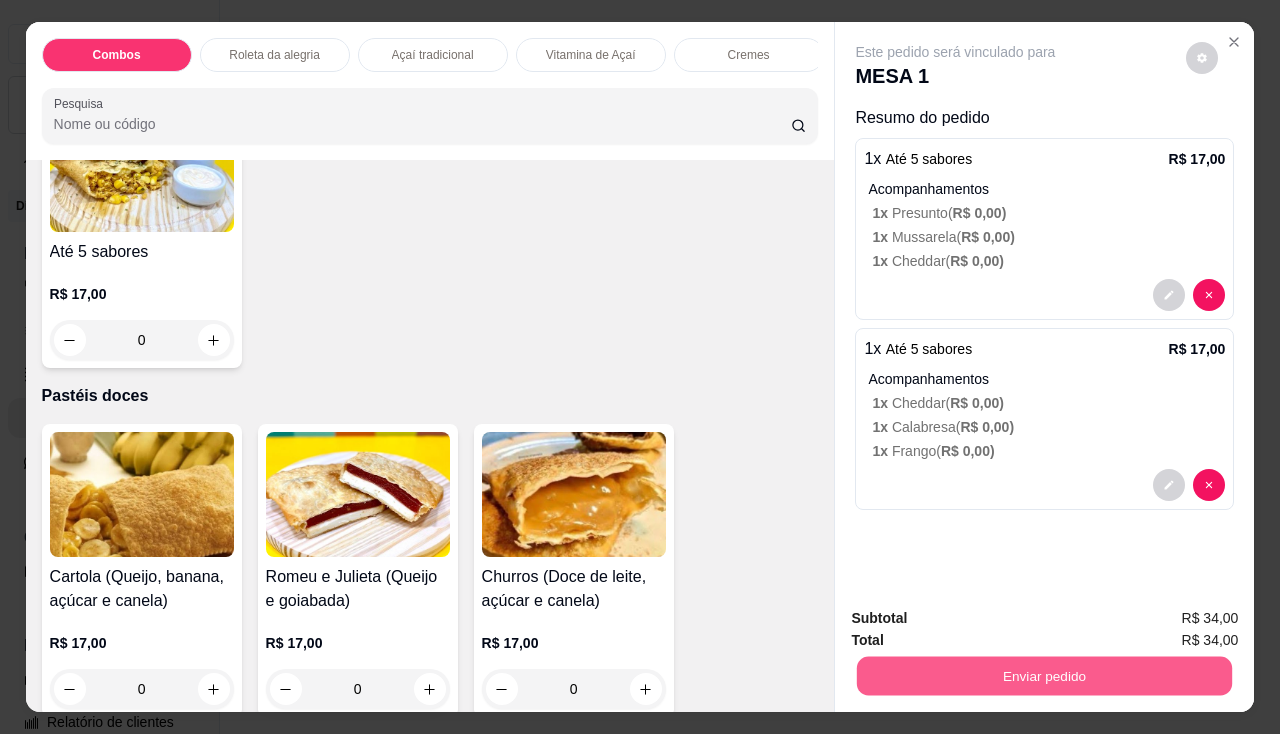 click on "Enviar pedido" at bounding box center [1044, 676] 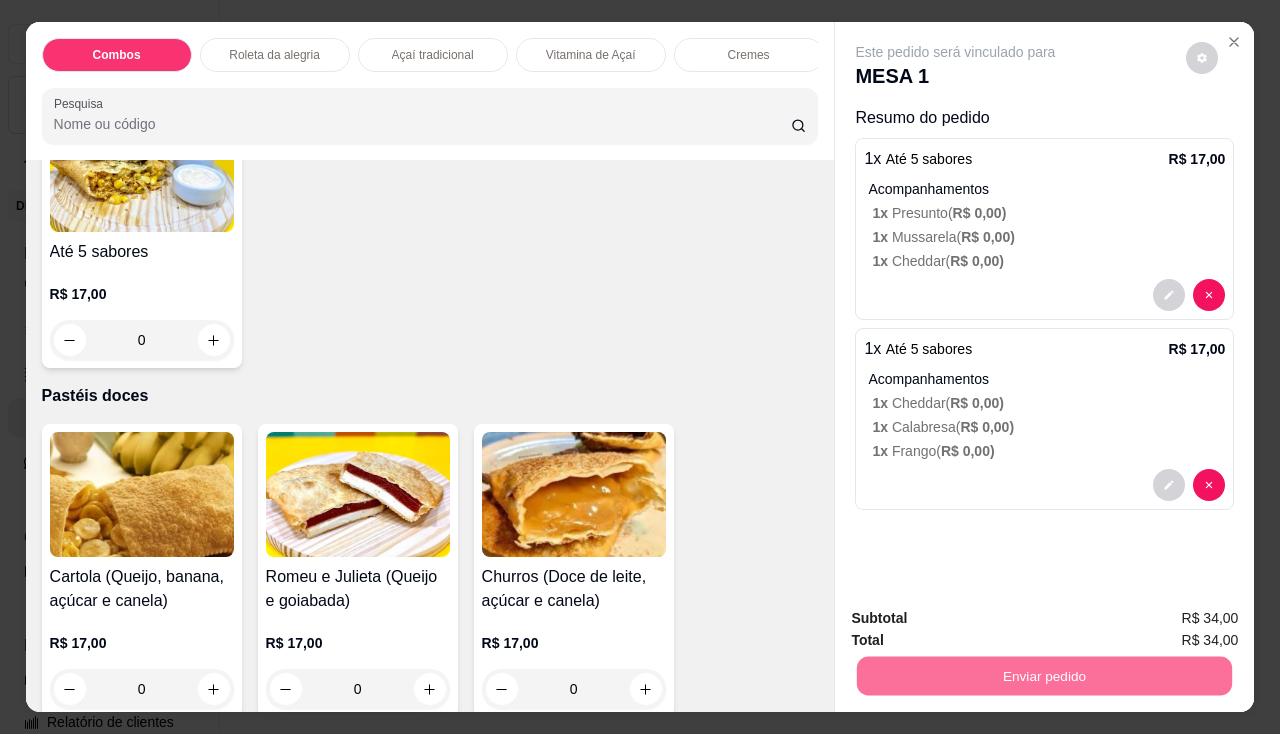 click on "Não registrar e enviar pedido" at bounding box center (979, 620) 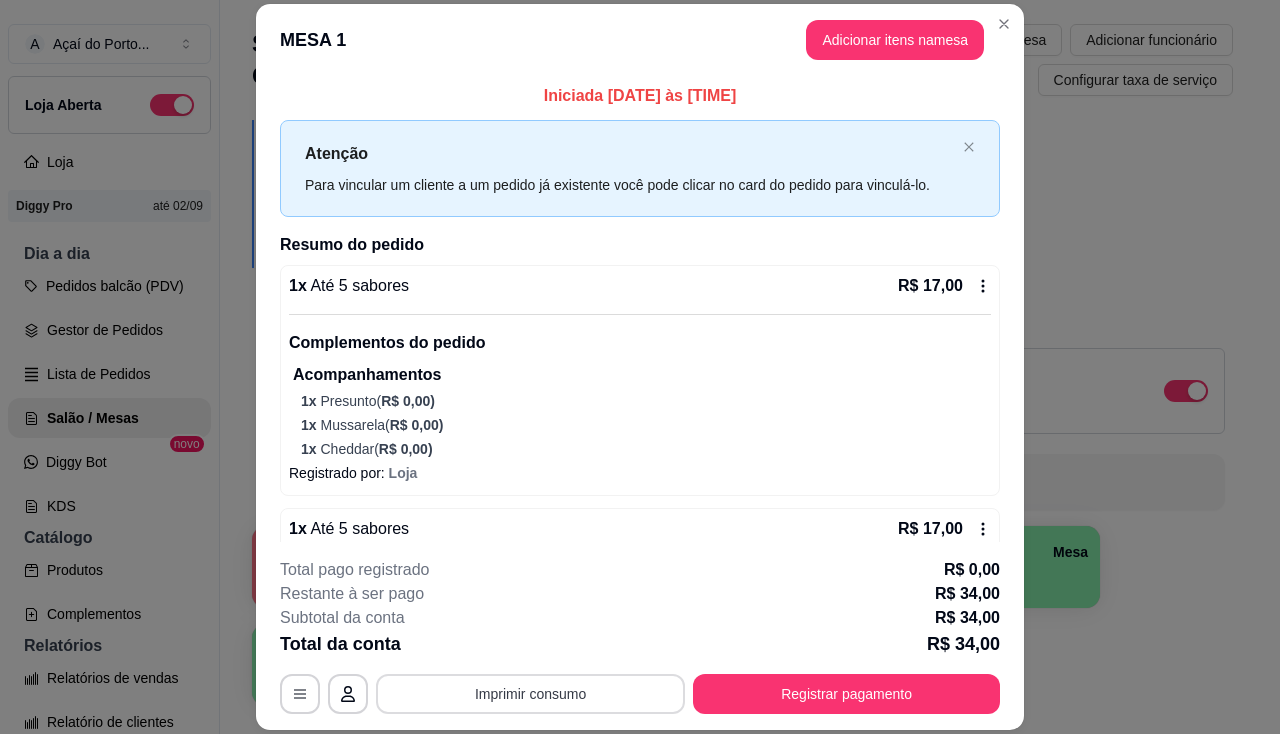 click on "Imprimir consumo" at bounding box center [530, 694] 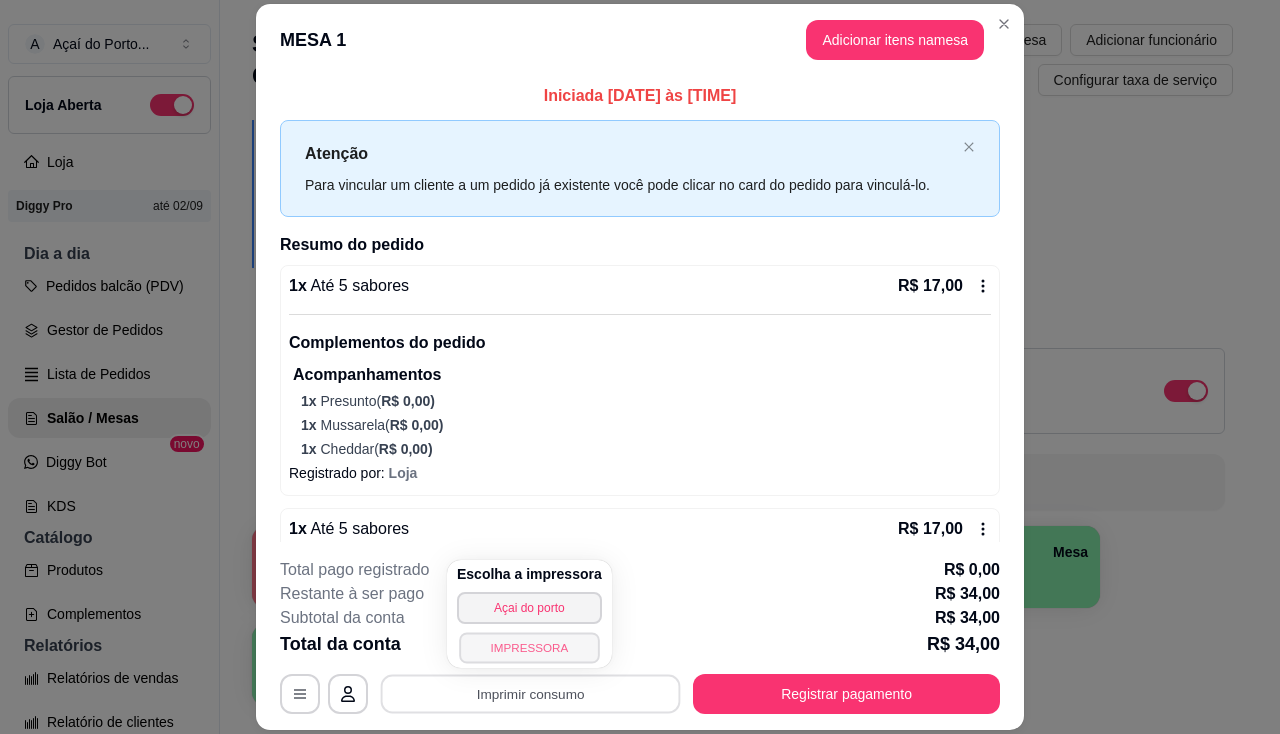 click on "IMPRESSORA" at bounding box center (529, 647) 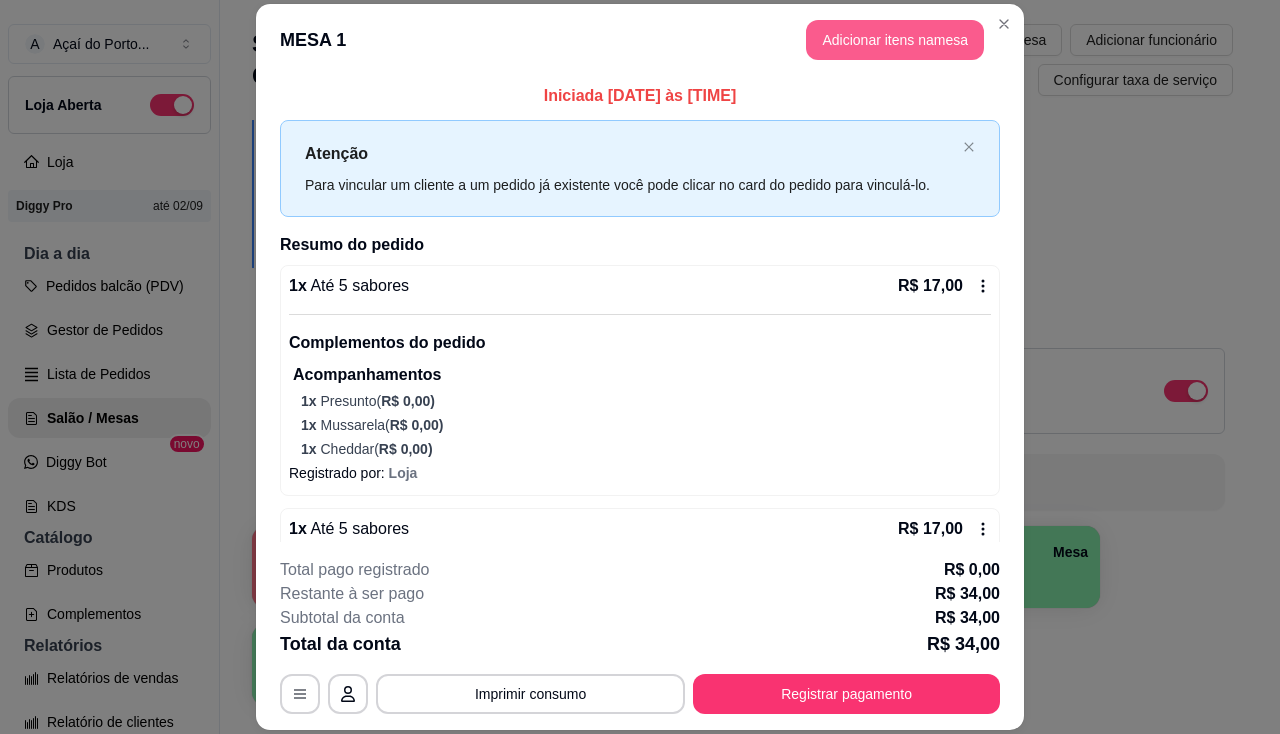 click on "Adicionar itens na  mesa" at bounding box center (895, 40) 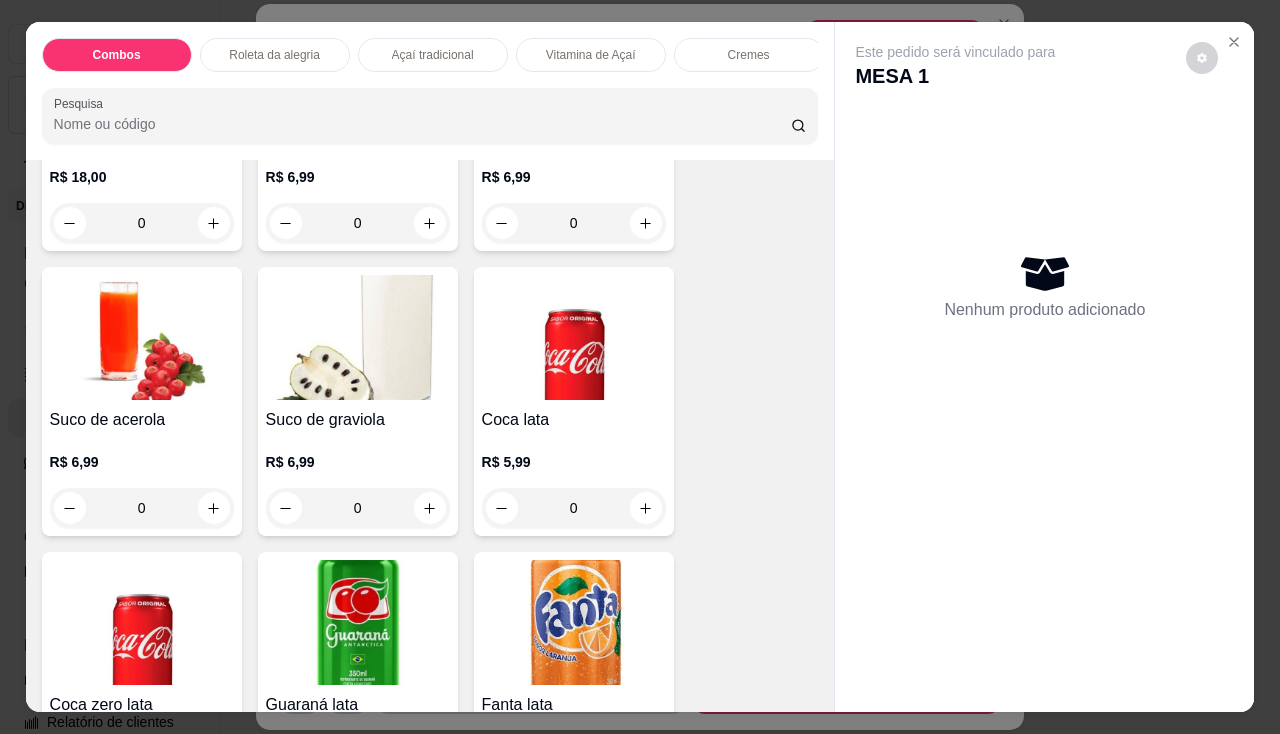 scroll, scrollTop: 5400, scrollLeft: 0, axis: vertical 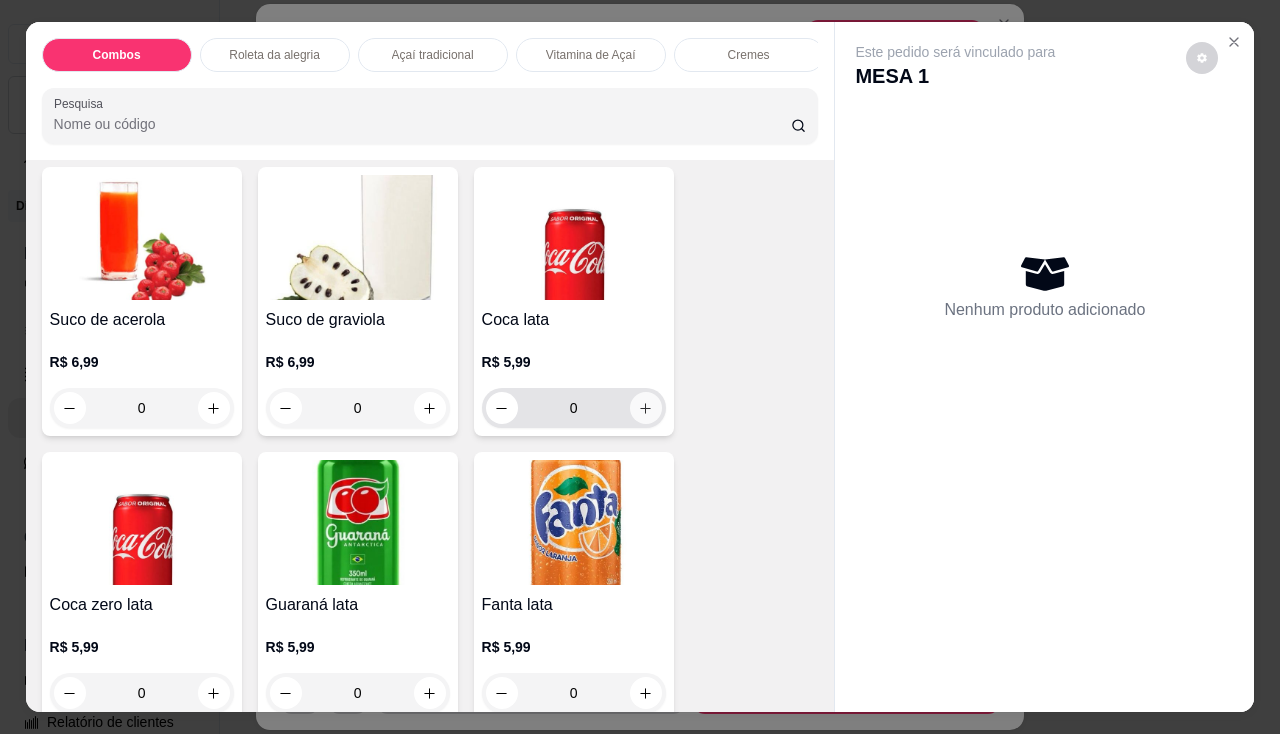 click at bounding box center (646, 408) 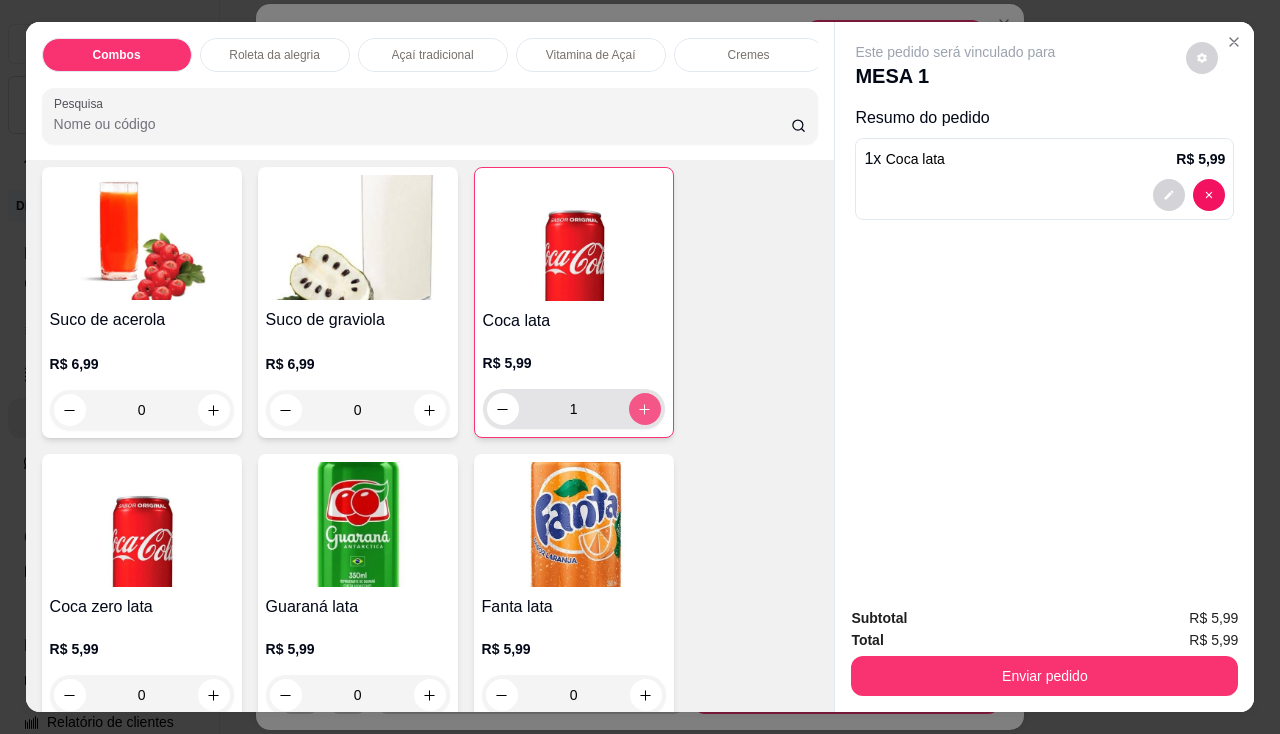 click at bounding box center (645, 409) 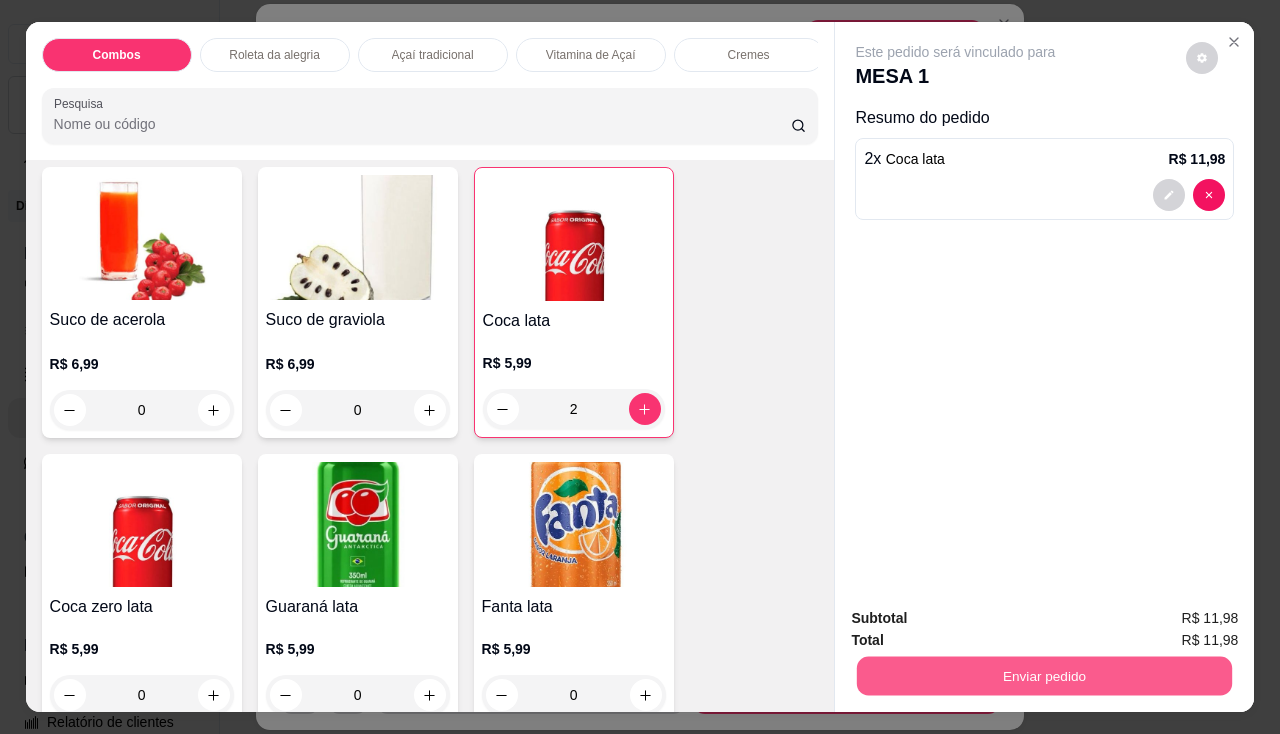 click on "Enviar pedido" at bounding box center [1044, 676] 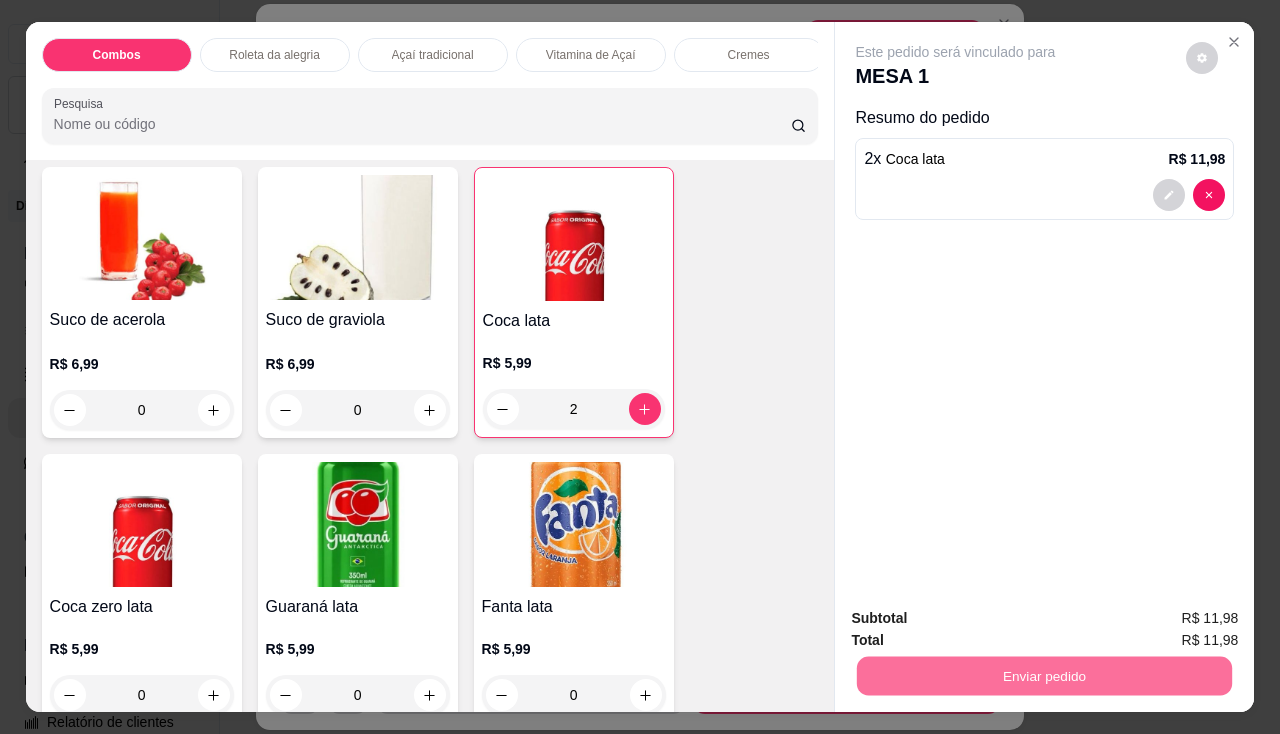 click on "Não registrar e enviar pedido" at bounding box center (979, 619) 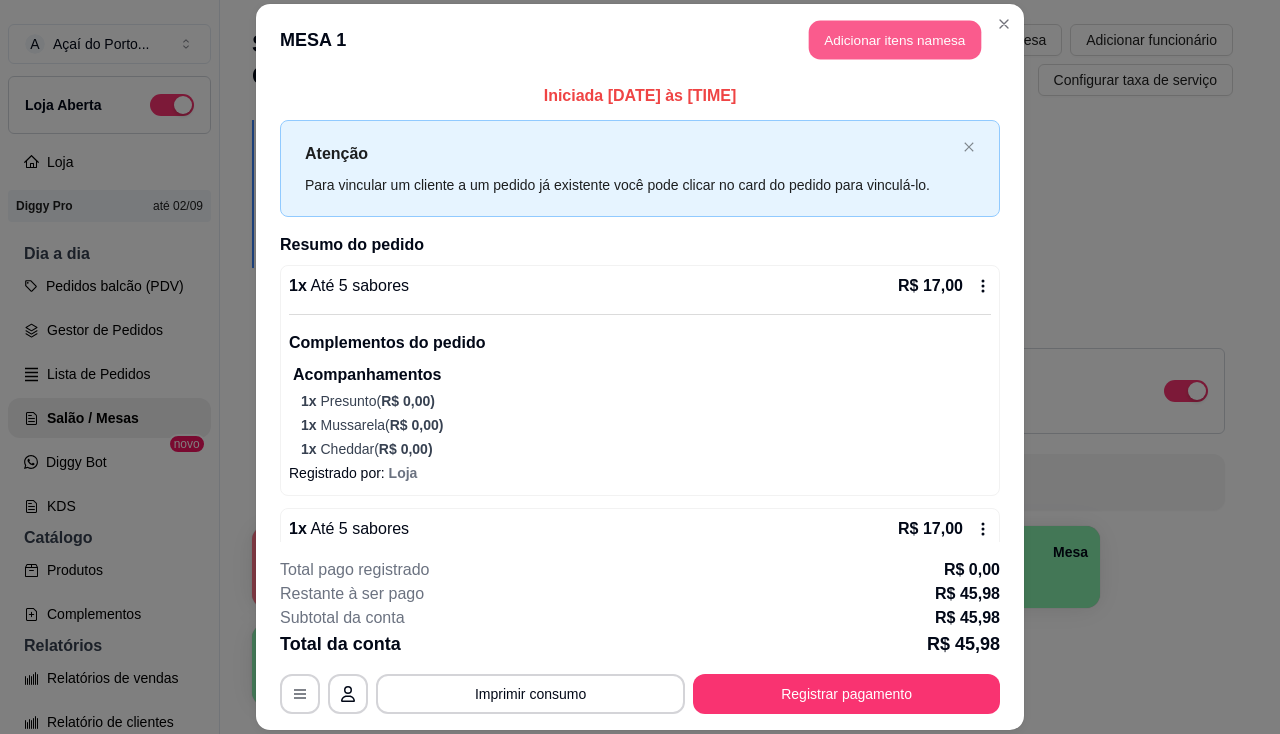 click on "Adicionar itens na  mesa" at bounding box center [895, 39] 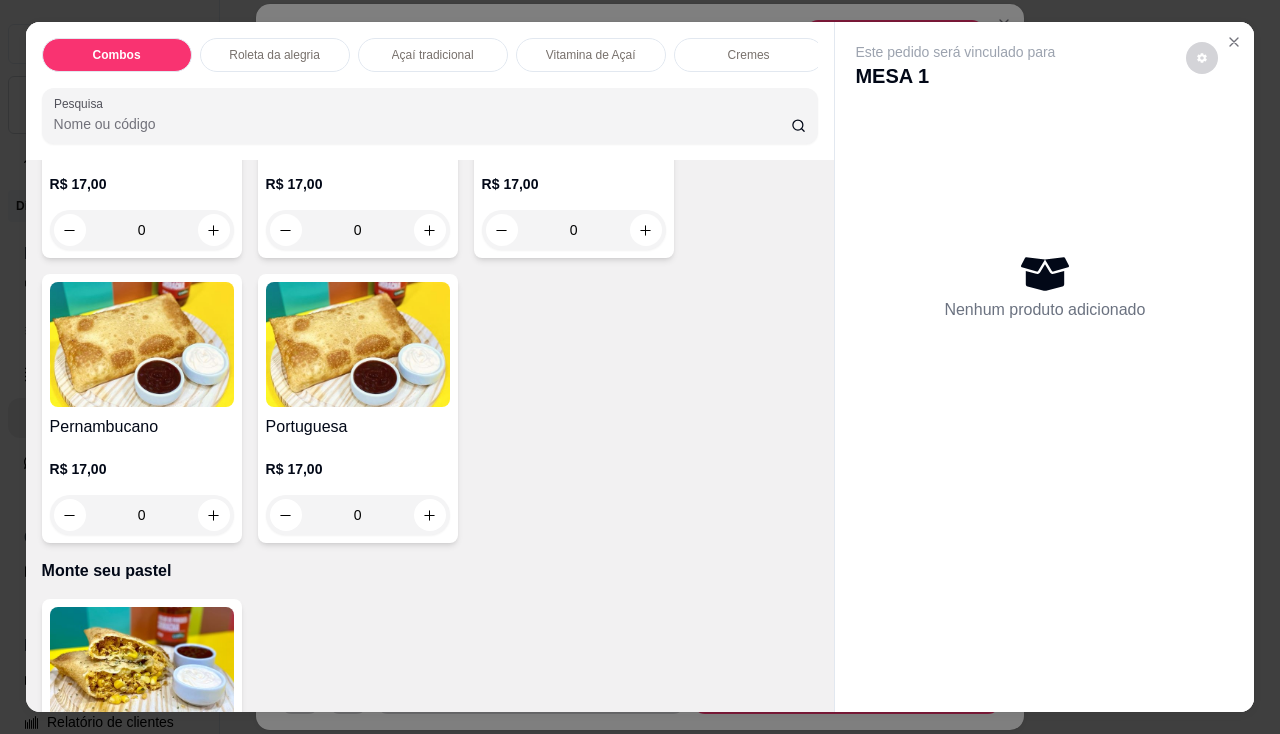 scroll, scrollTop: 4000, scrollLeft: 0, axis: vertical 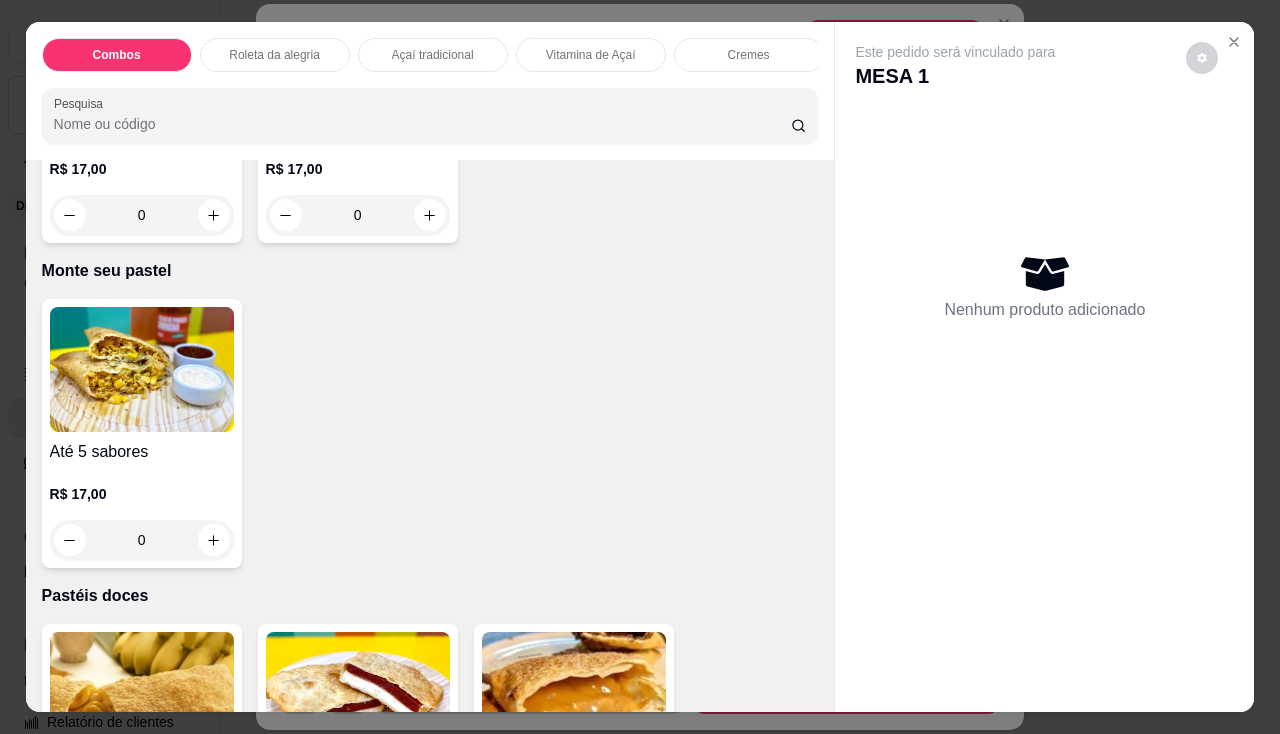 click on "R$ 17,00 0" at bounding box center [142, 512] 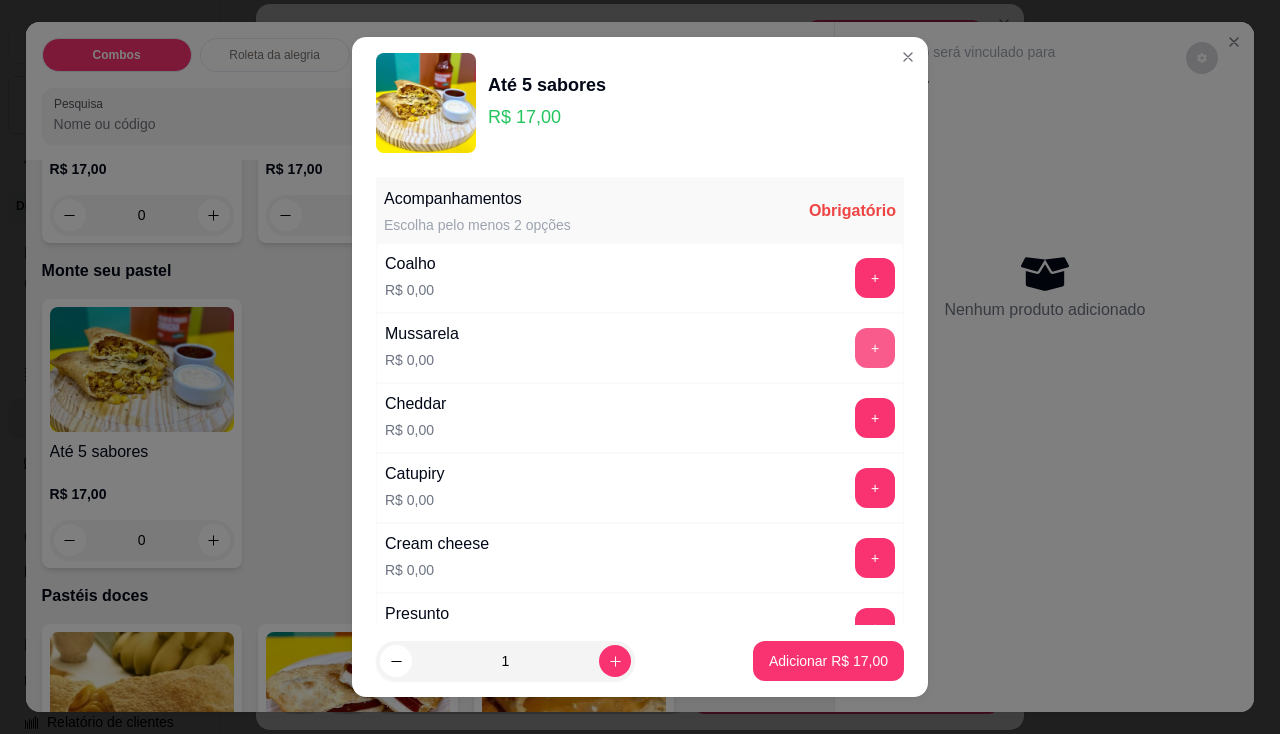 click on "+" at bounding box center (875, 348) 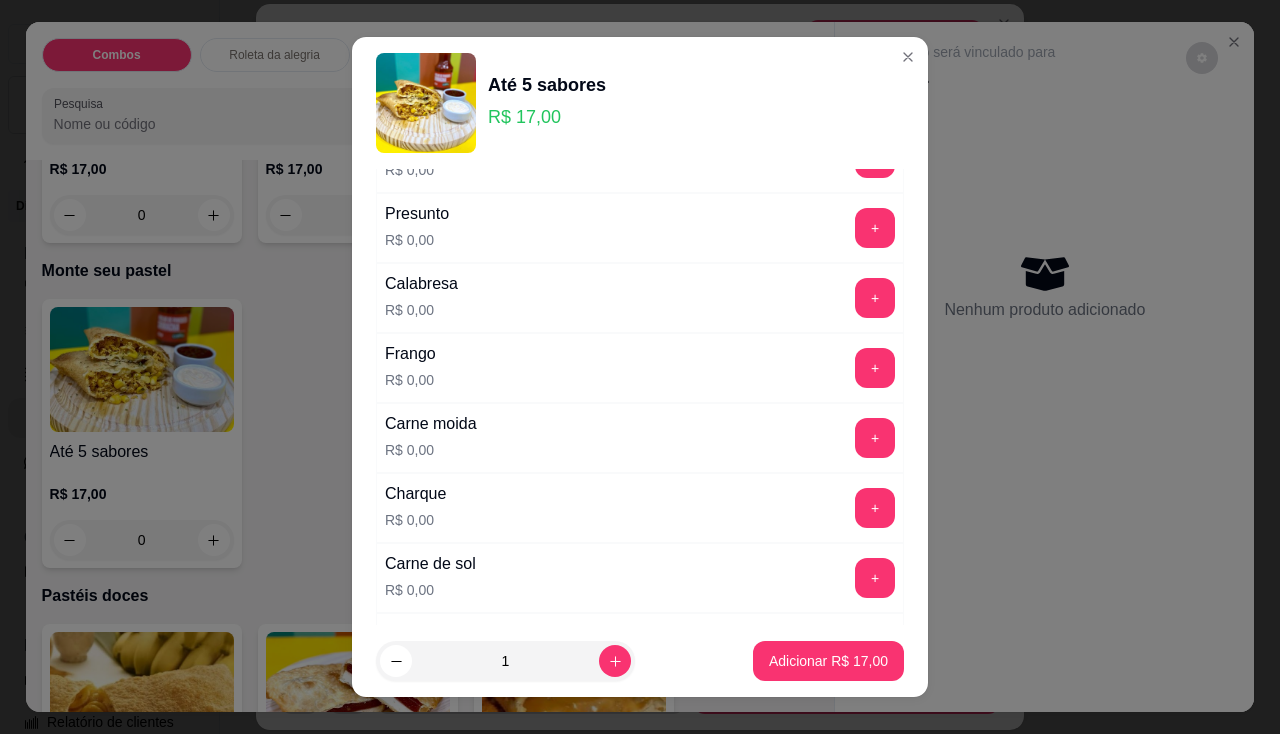 scroll, scrollTop: 600, scrollLeft: 0, axis: vertical 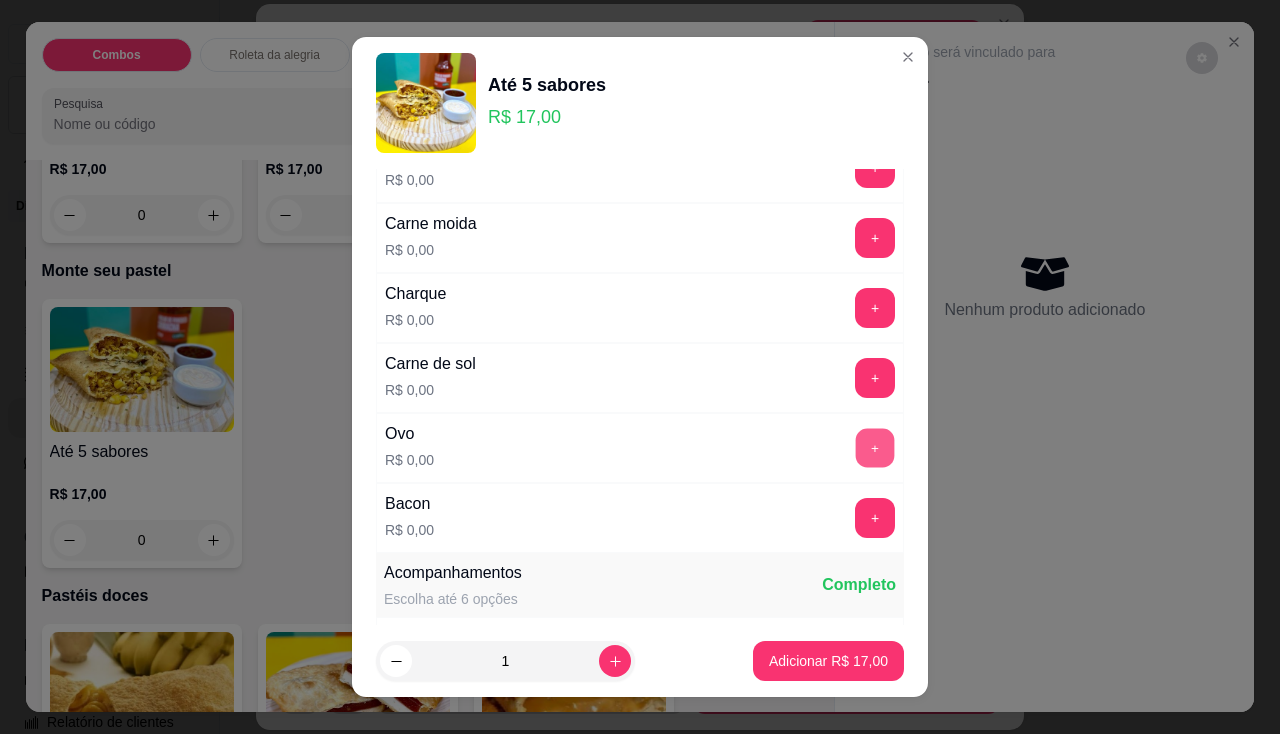 click on "+" at bounding box center [875, 447] 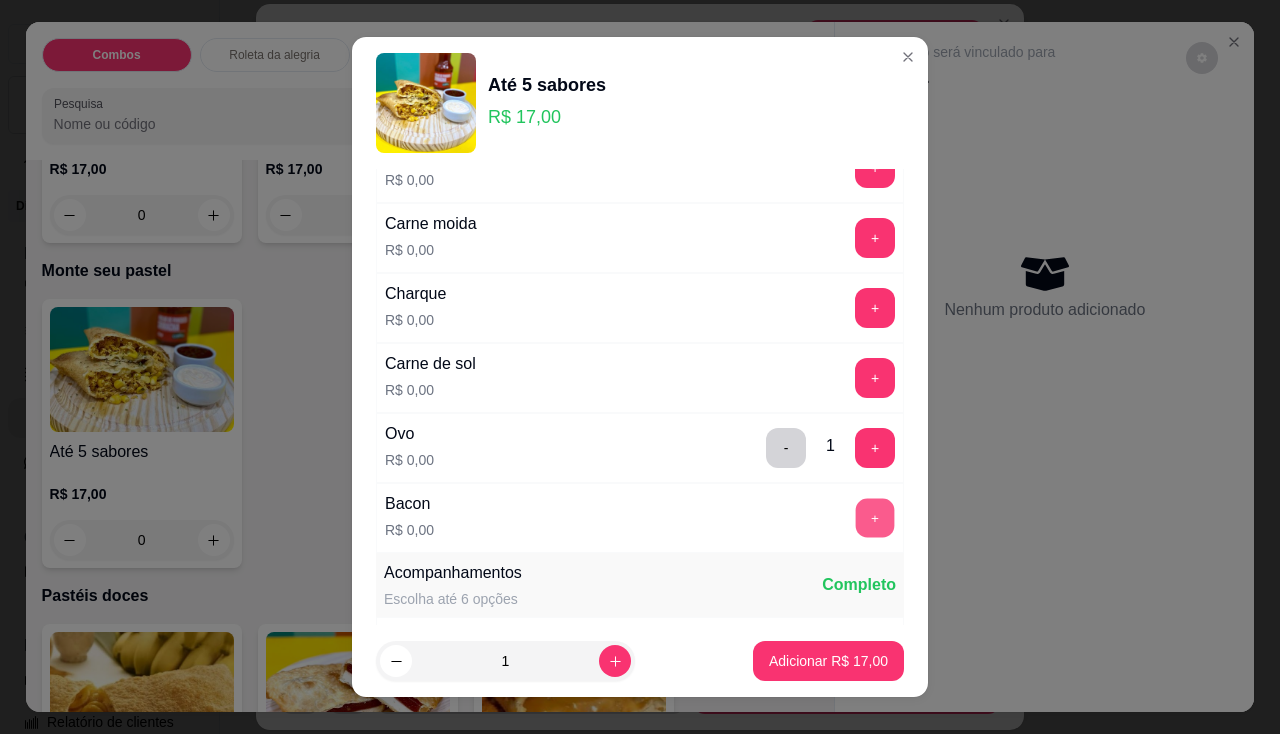 click on "+" at bounding box center (875, 517) 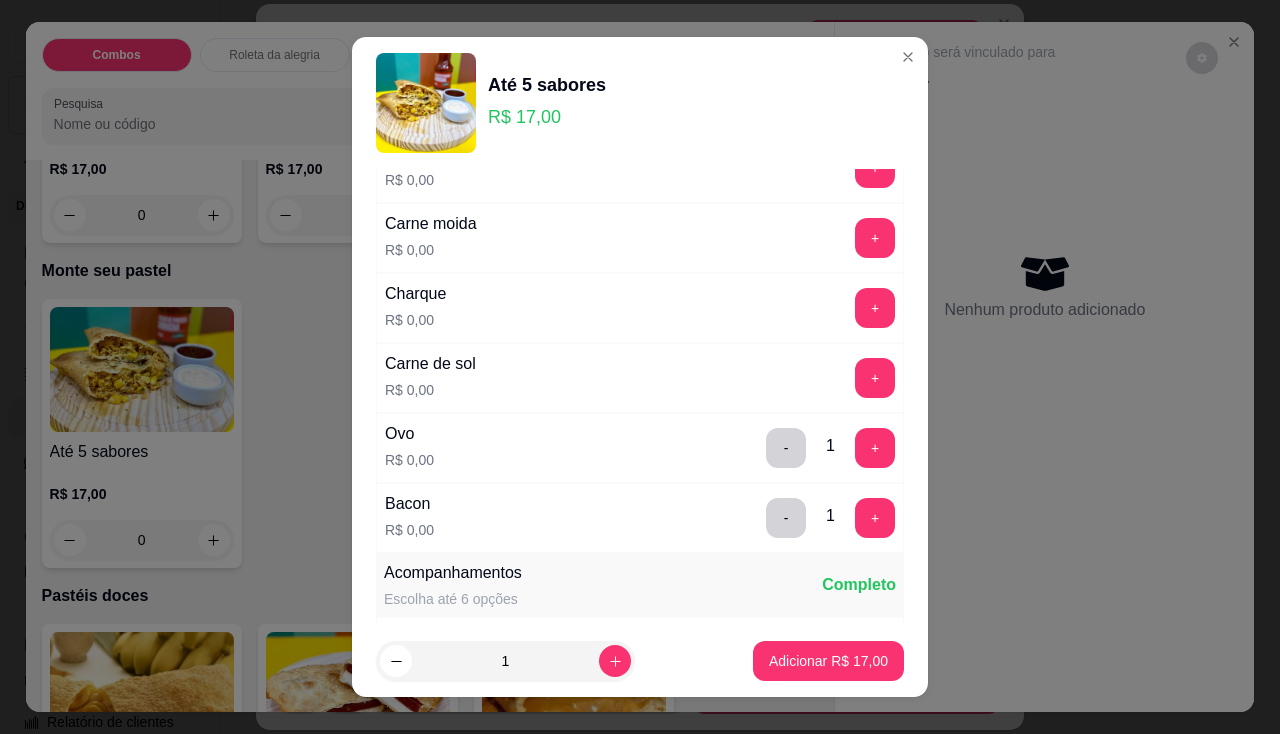 scroll, scrollTop: 500, scrollLeft: 0, axis: vertical 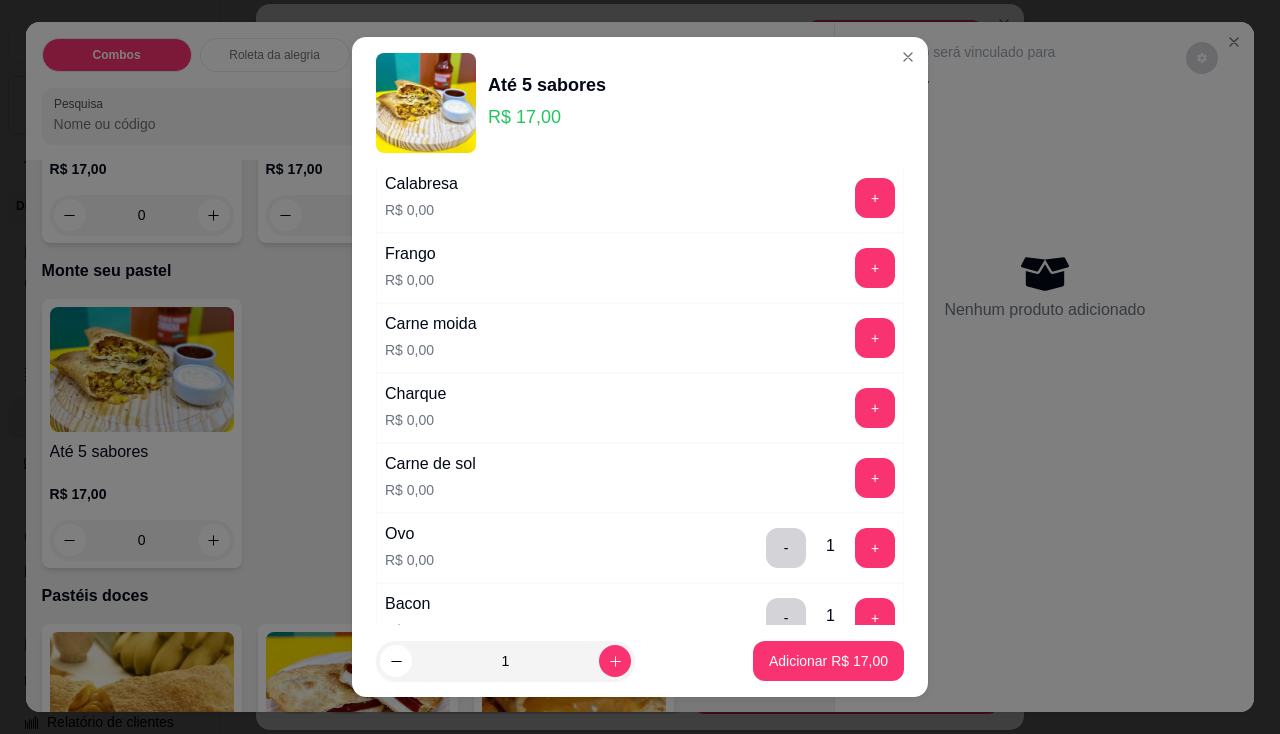 click on "+" at bounding box center (875, 408) 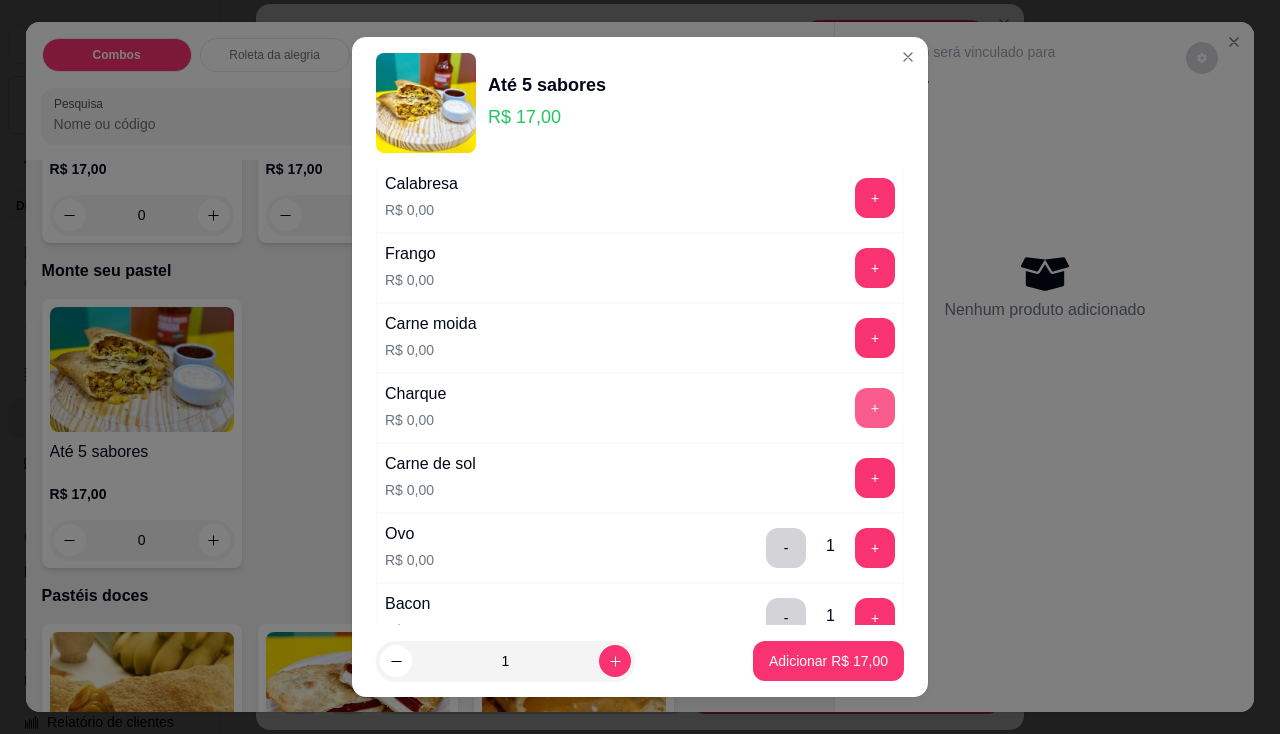 click on "+" at bounding box center (875, 408) 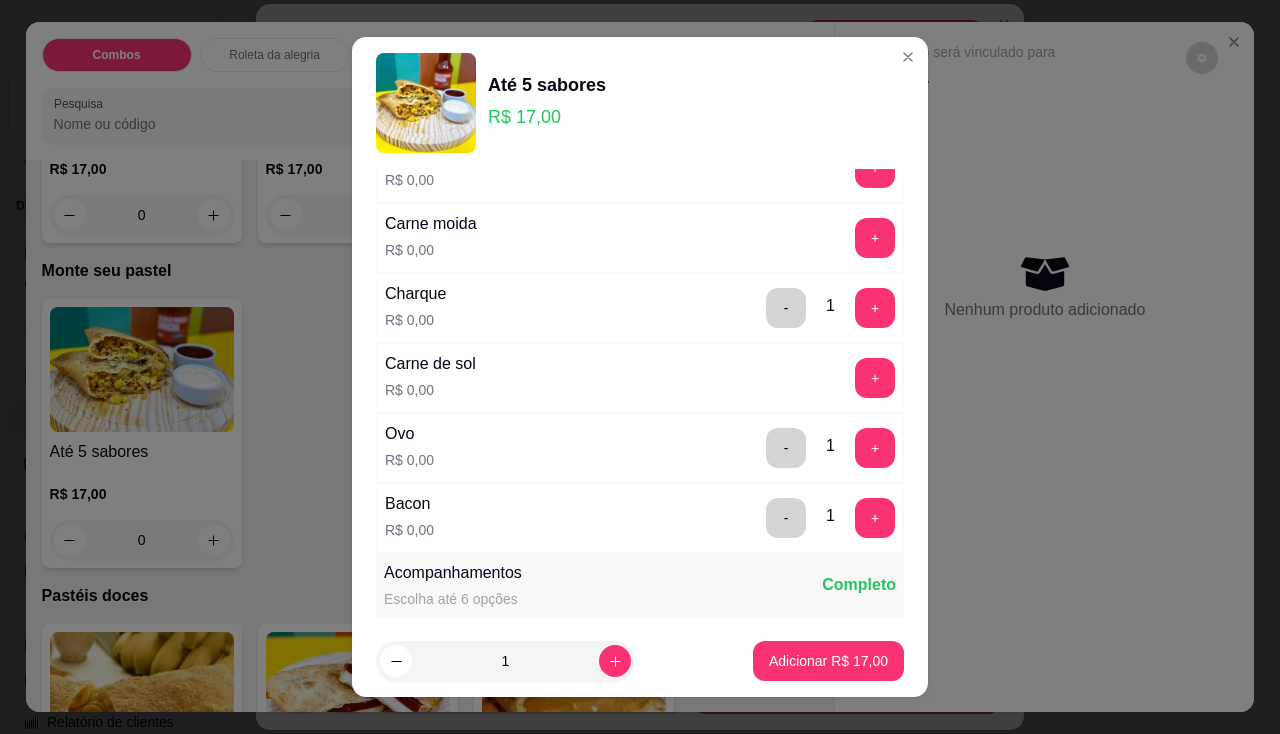 scroll, scrollTop: 900, scrollLeft: 0, axis: vertical 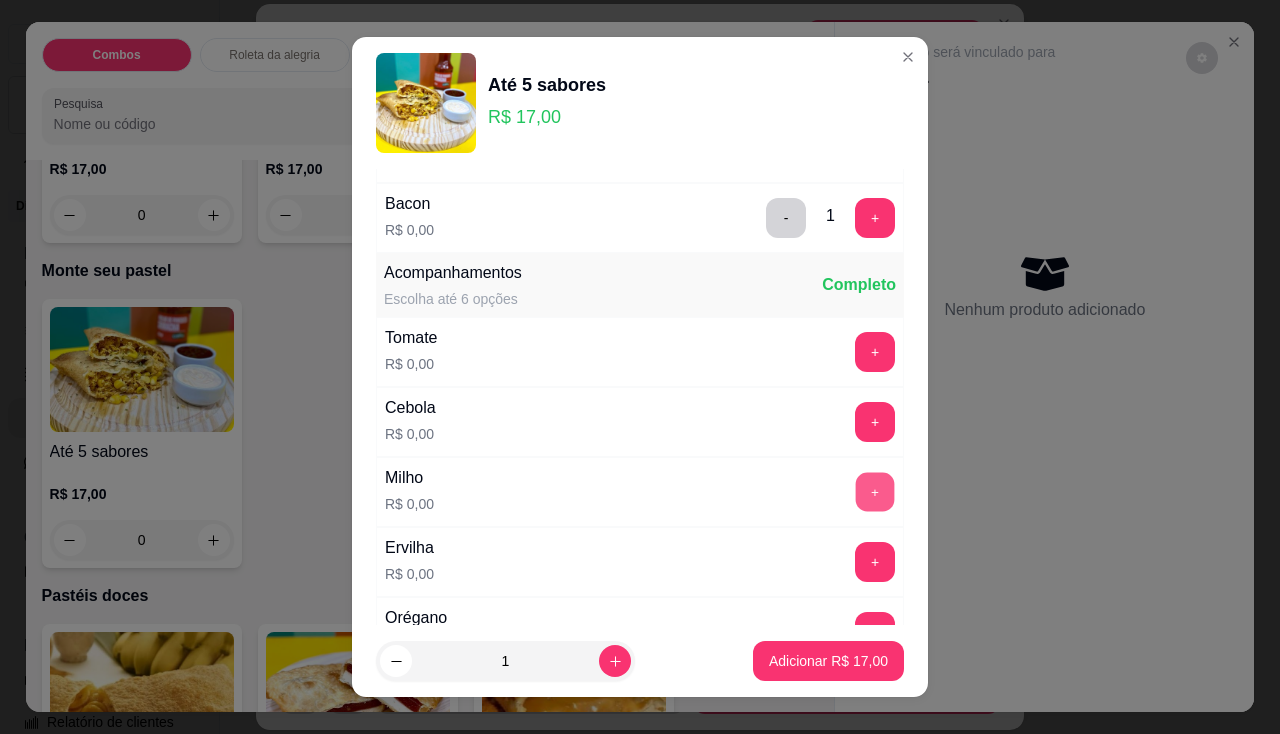 click on "+" at bounding box center [875, 491] 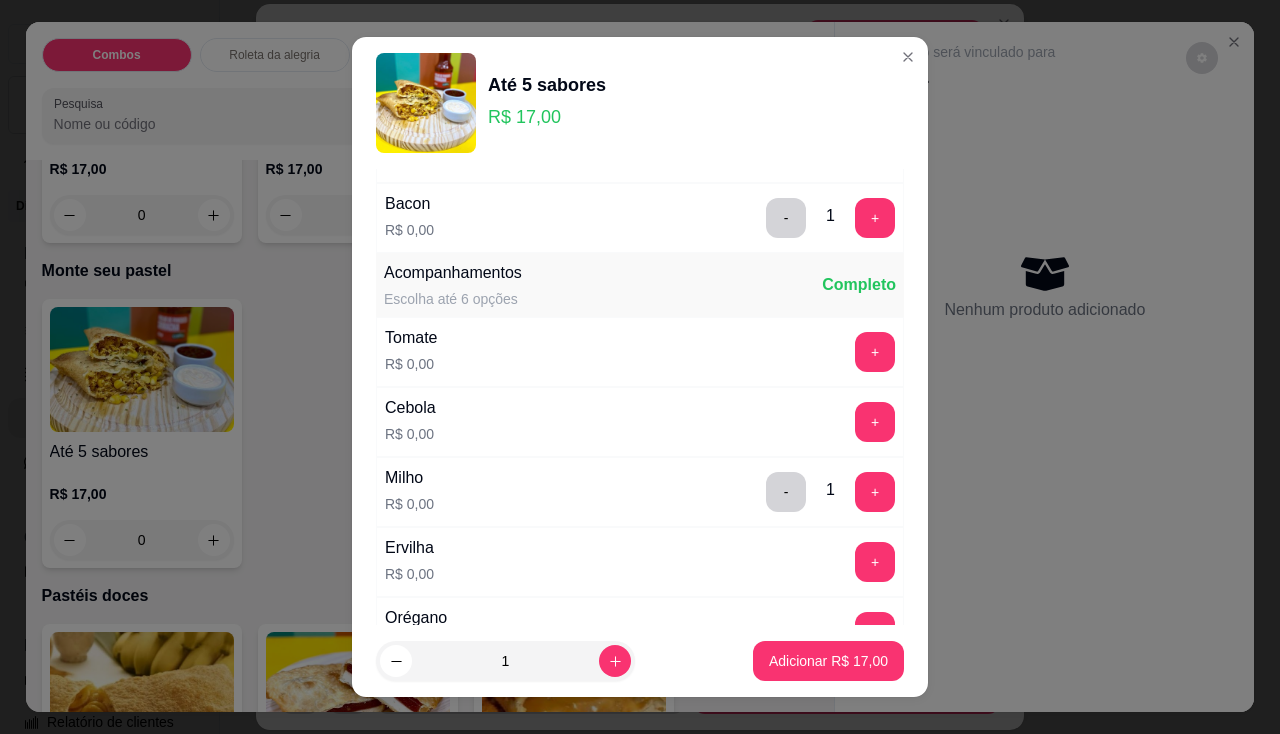 scroll, scrollTop: 1200, scrollLeft: 0, axis: vertical 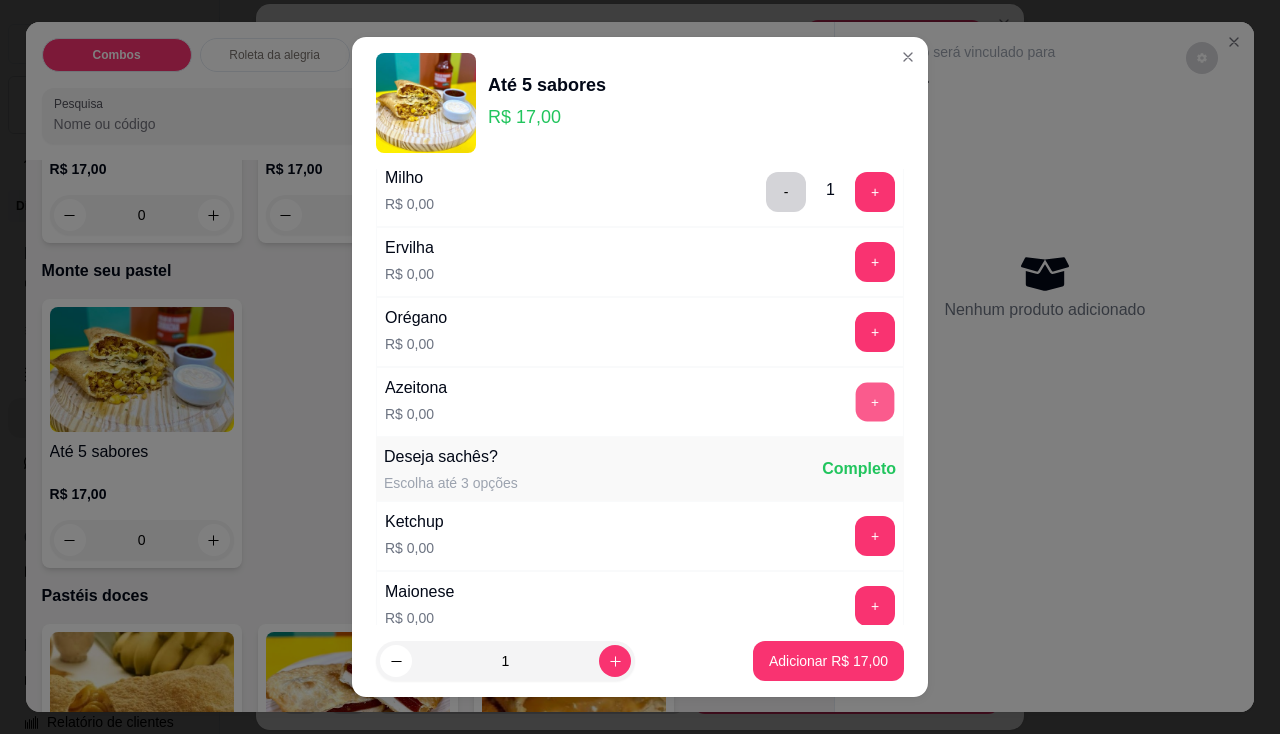 click on "+" at bounding box center [875, 401] 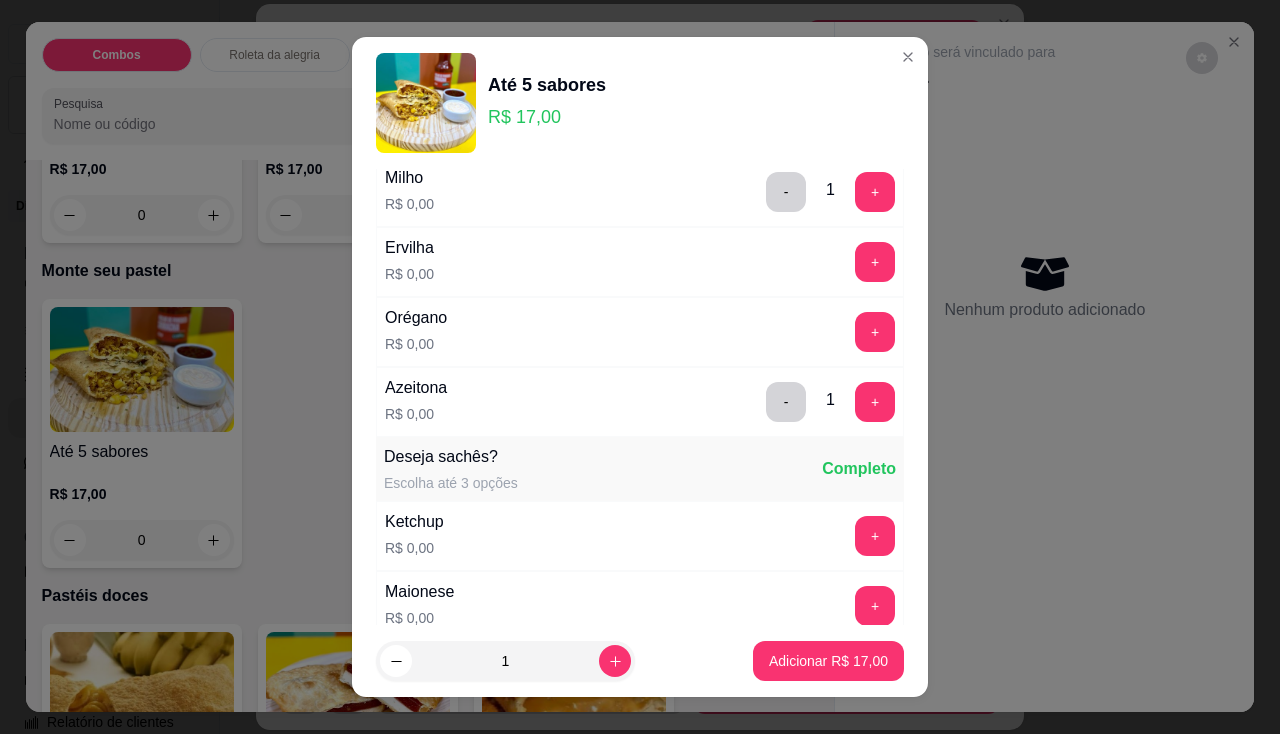 scroll, scrollTop: 1000, scrollLeft: 0, axis: vertical 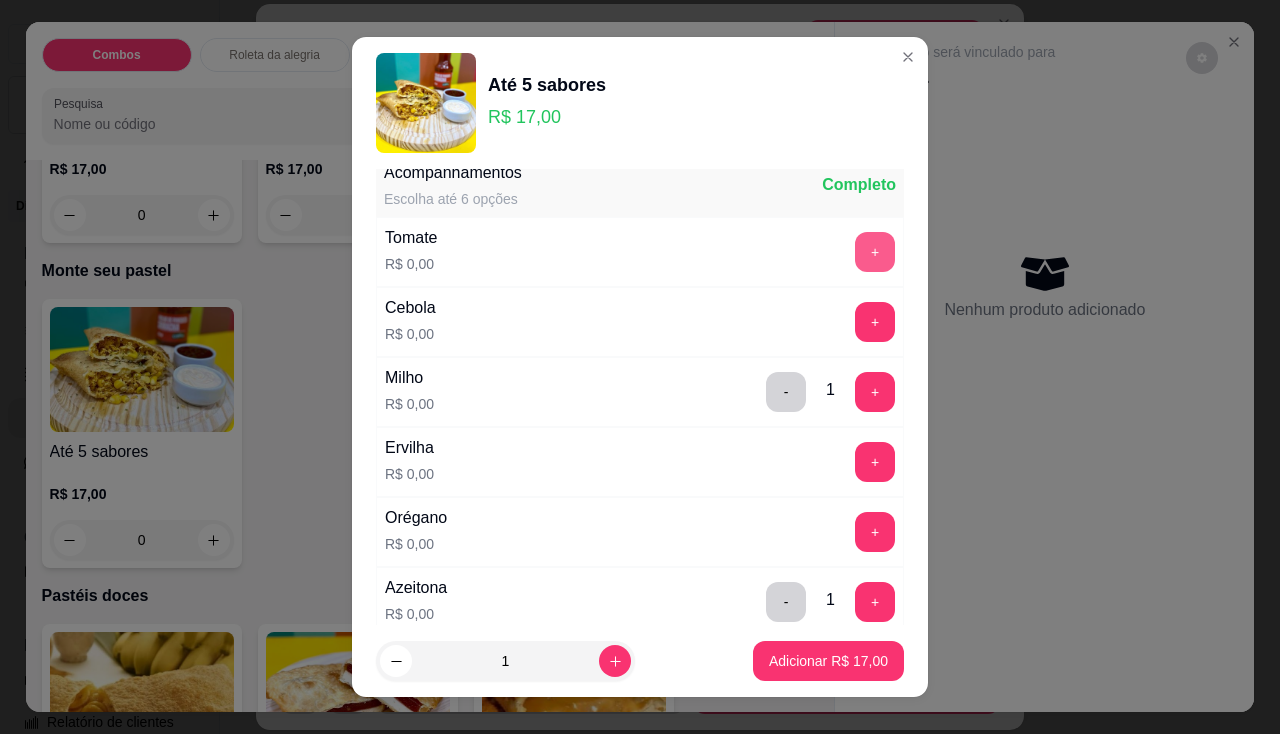click on "+" at bounding box center (875, 252) 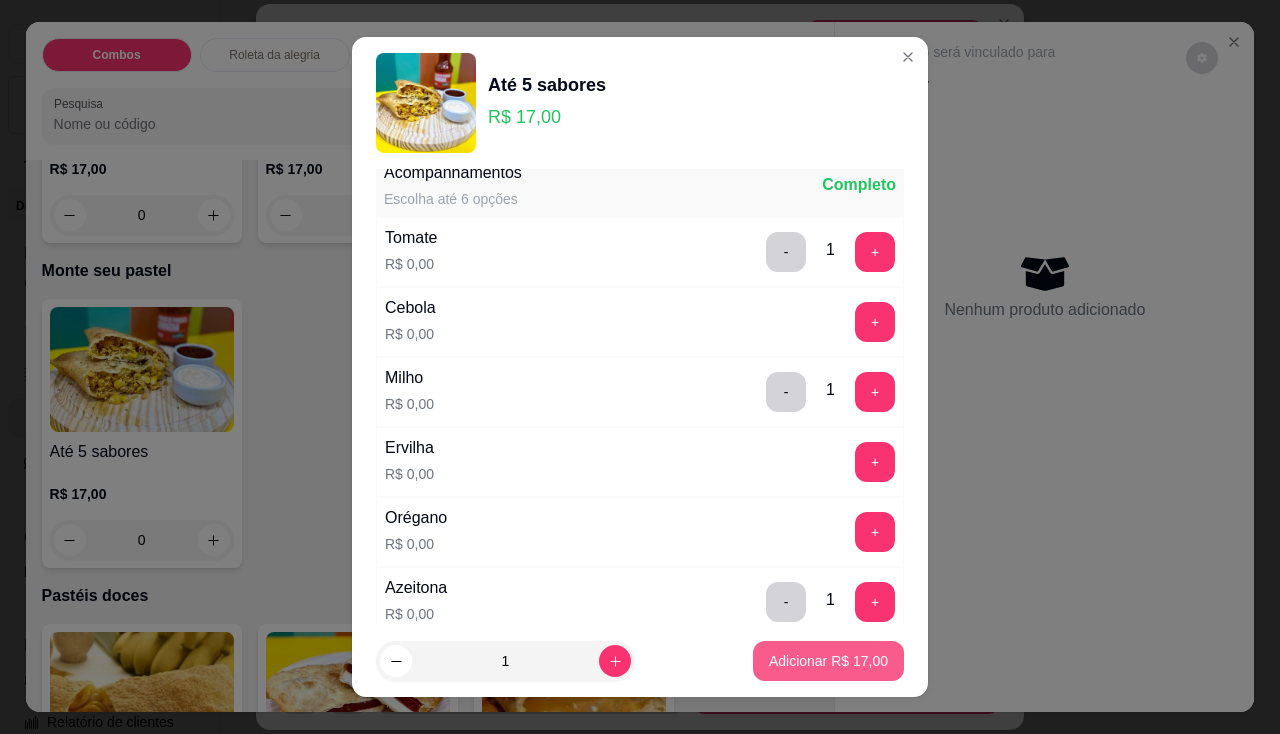 click on "Adicionar   R$ 17,00" at bounding box center (828, 661) 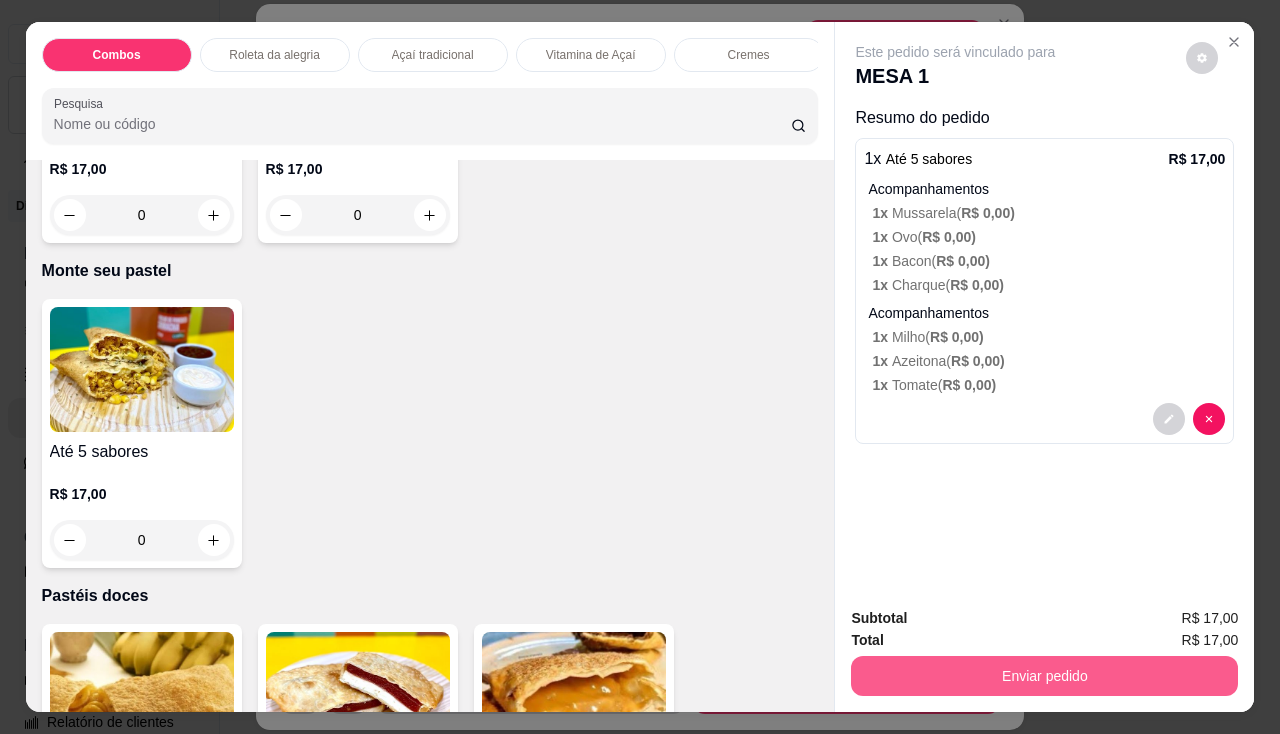 click on "Enviar pedido" at bounding box center (1044, 676) 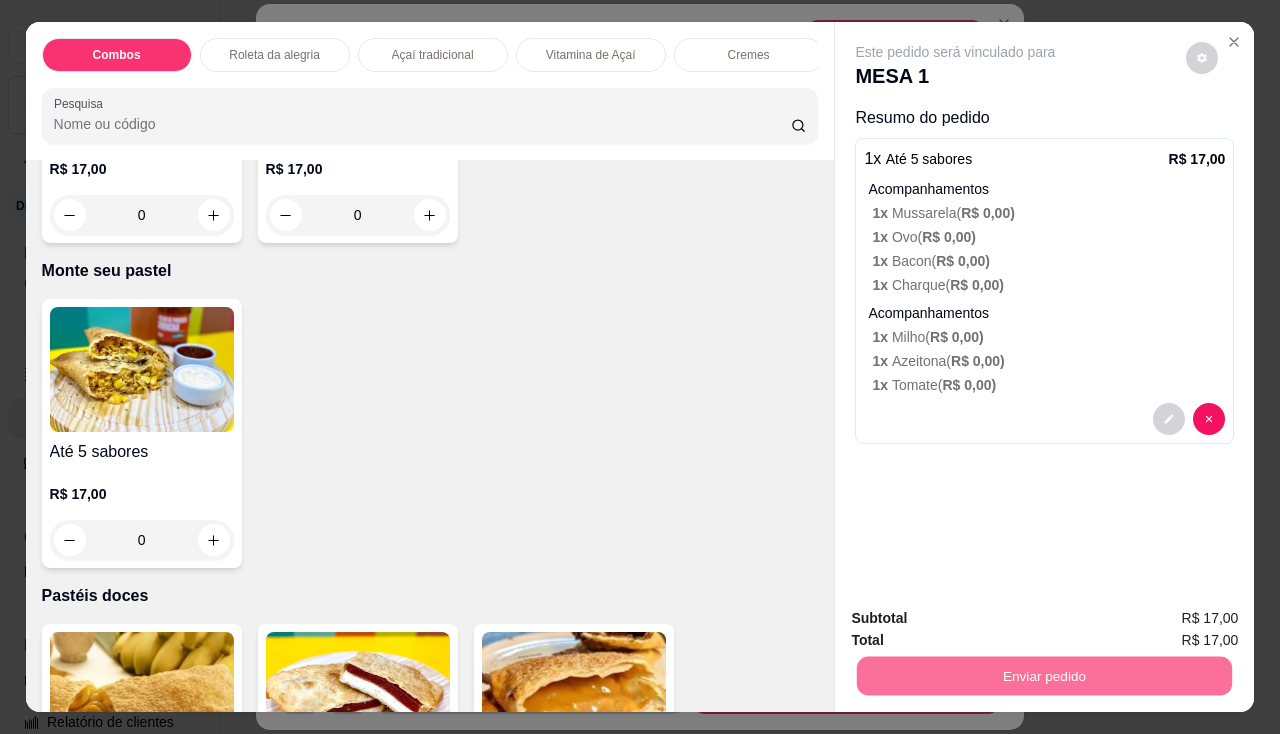 click on "Não registrar e enviar pedido" at bounding box center (979, 620) 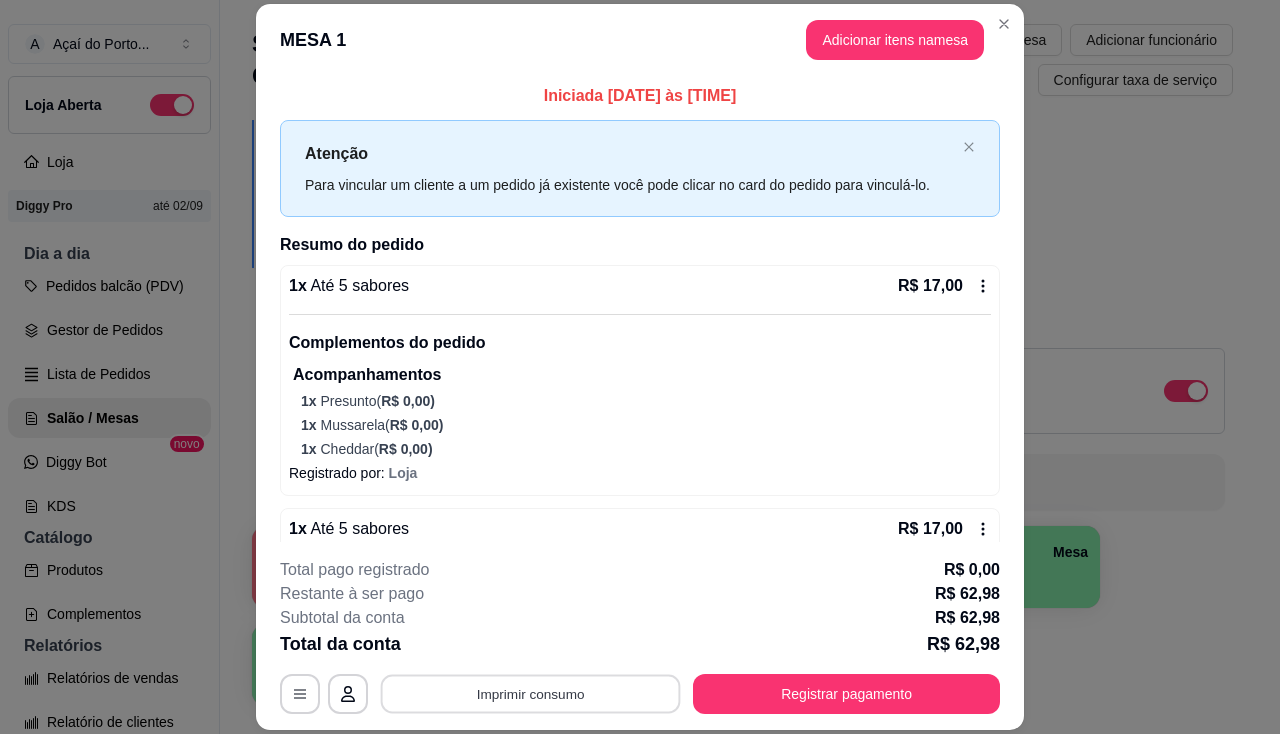 click on "Imprimir consumo" at bounding box center [531, 694] 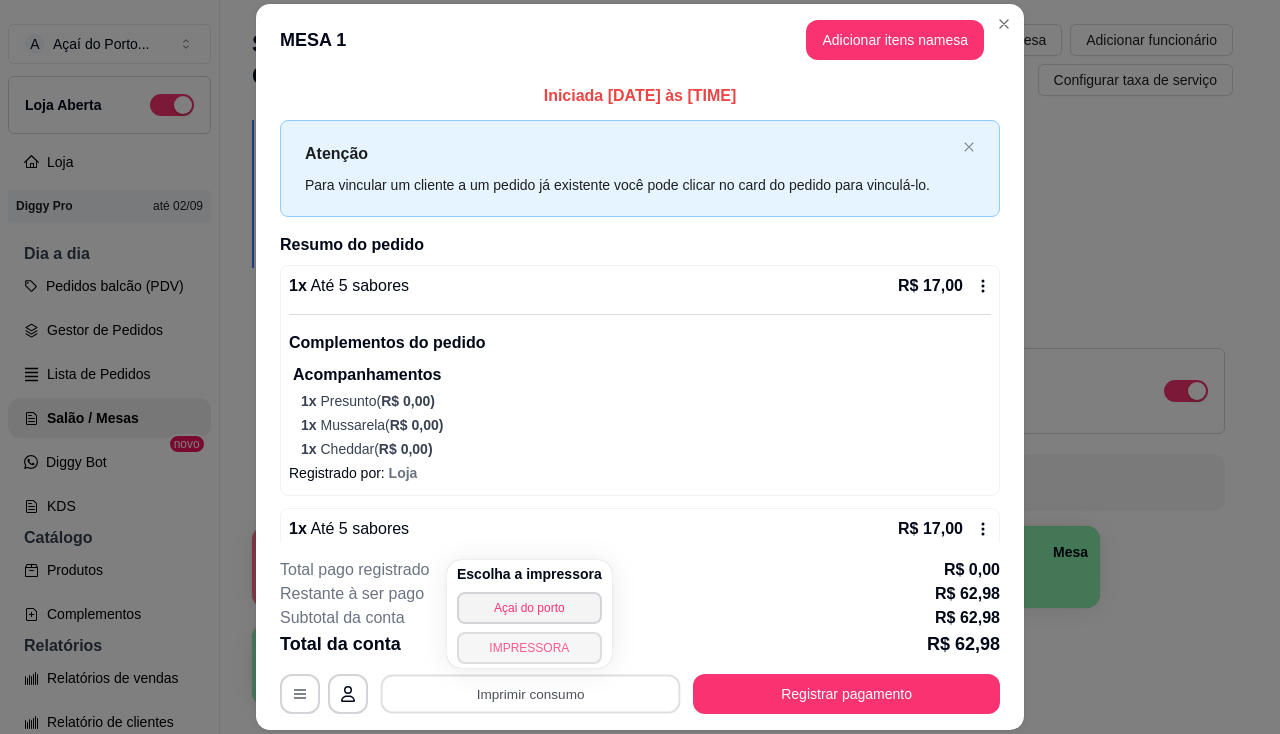 click on "IMPRESSORA" at bounding box center [529, 648] 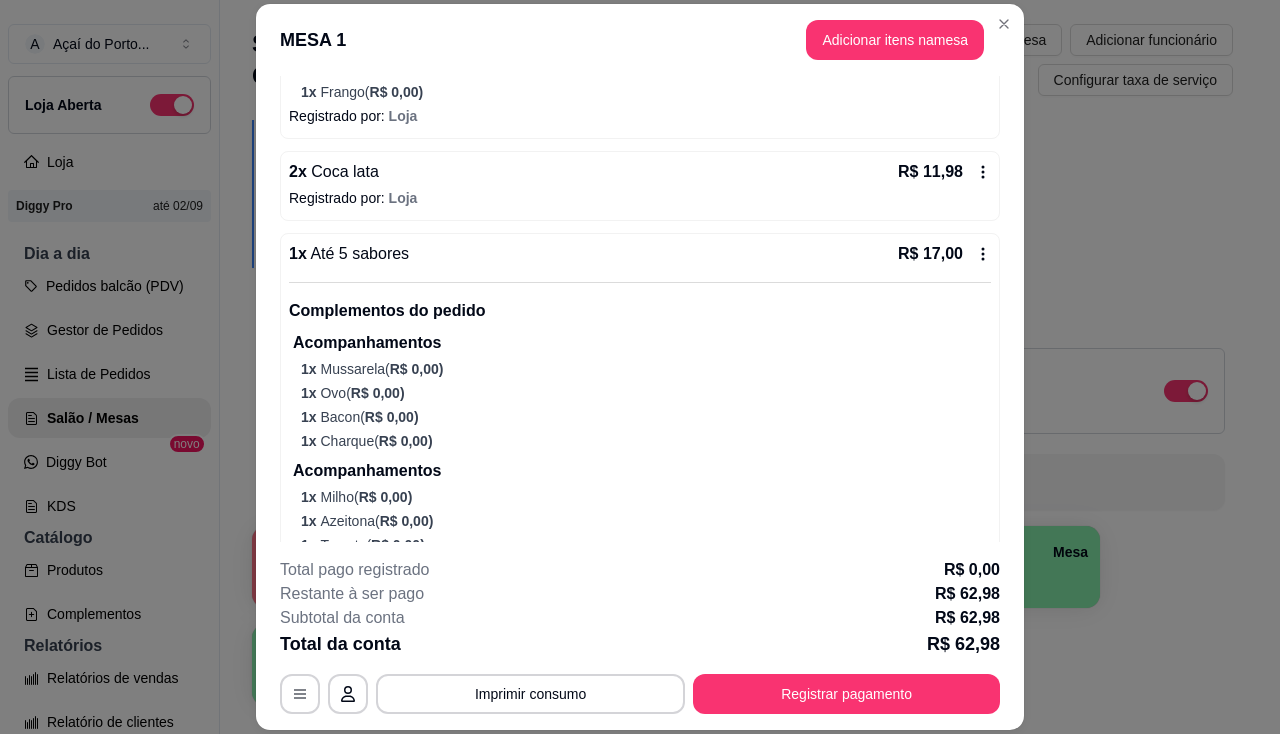 scroll, scrollTop: 657, scrollLeft: 0, axis: vertical 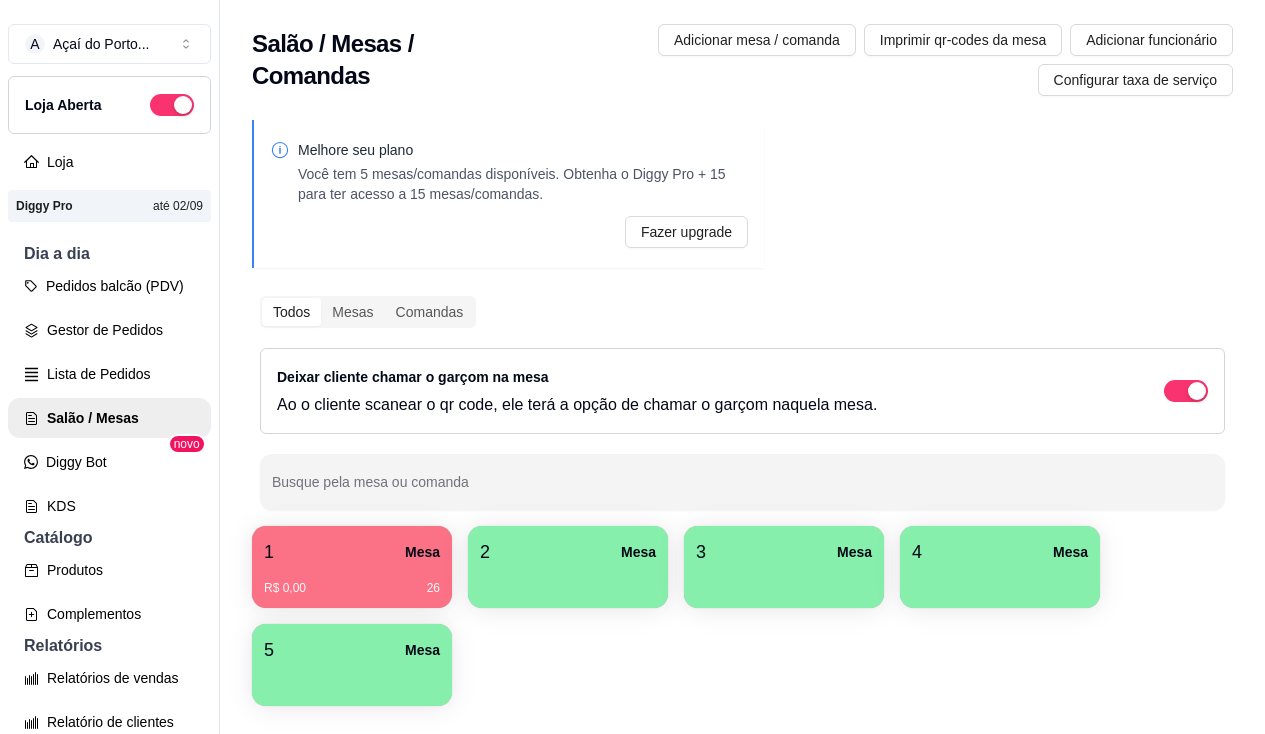 click on "R$ 0,00 26" at bounding box center (352, 588) 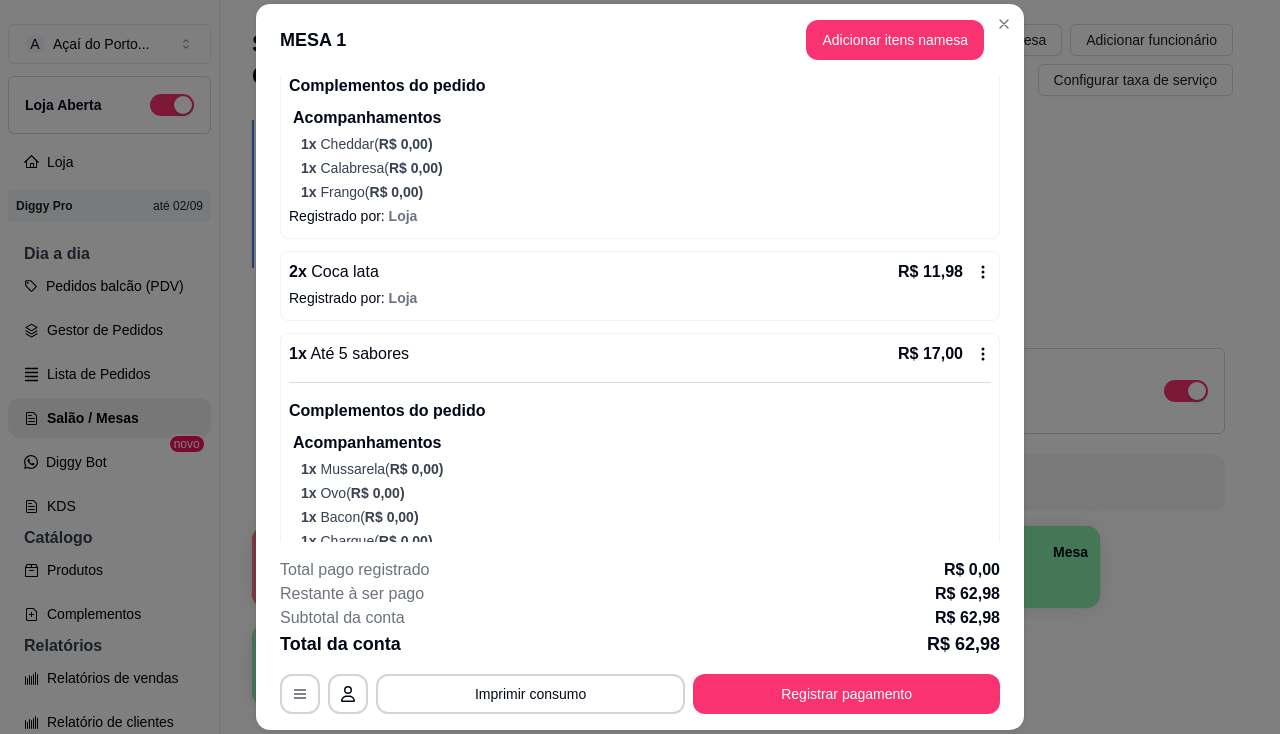 scroll, scrollTop: 657, scrollLeft: 0, axis: vertical 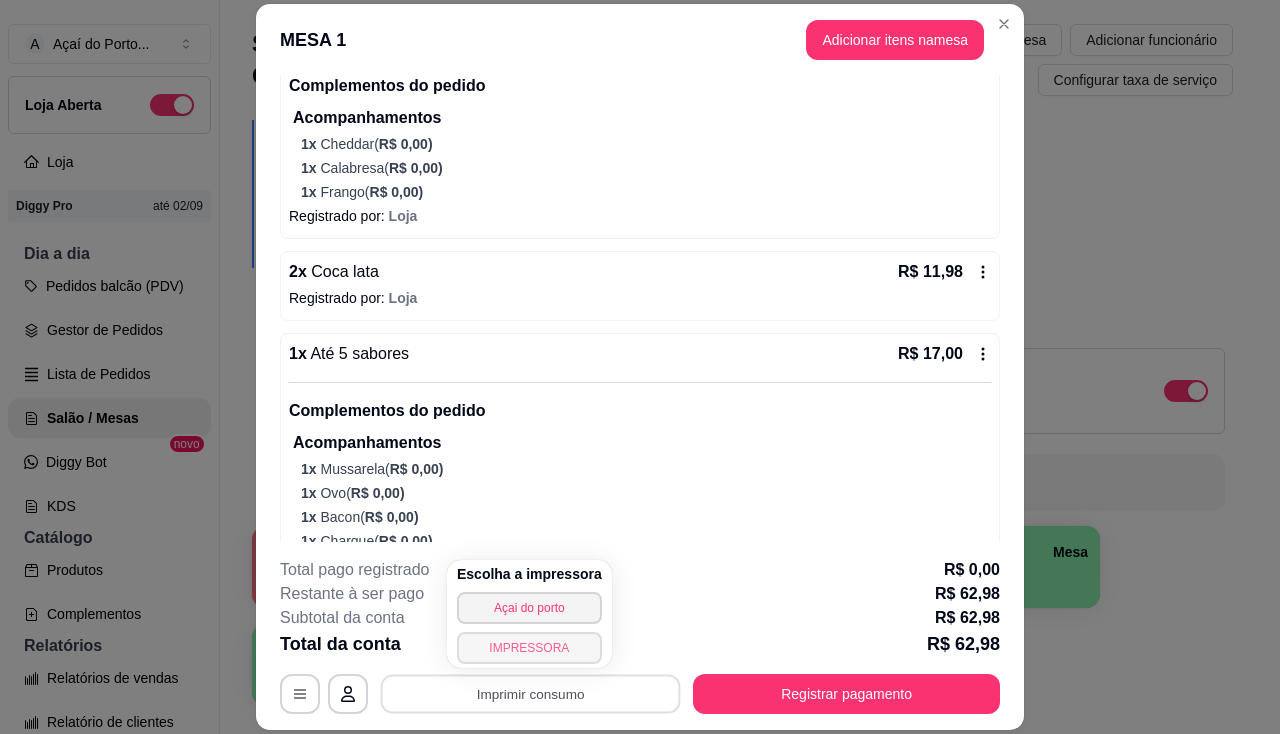click on "IMPRESSORA" at bounding box center (529, 648) 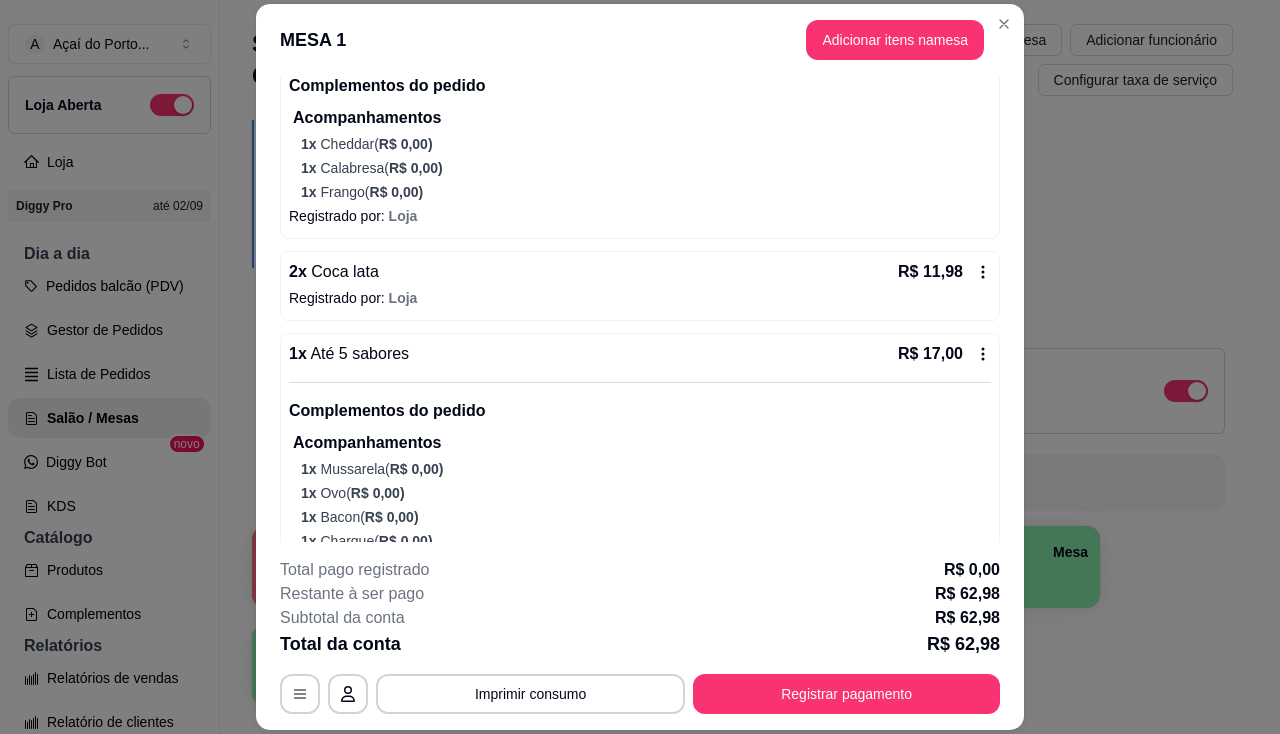 click on "1 x   Cheddar  ( R$ 0,00 )" at bounding box center [646, 144] 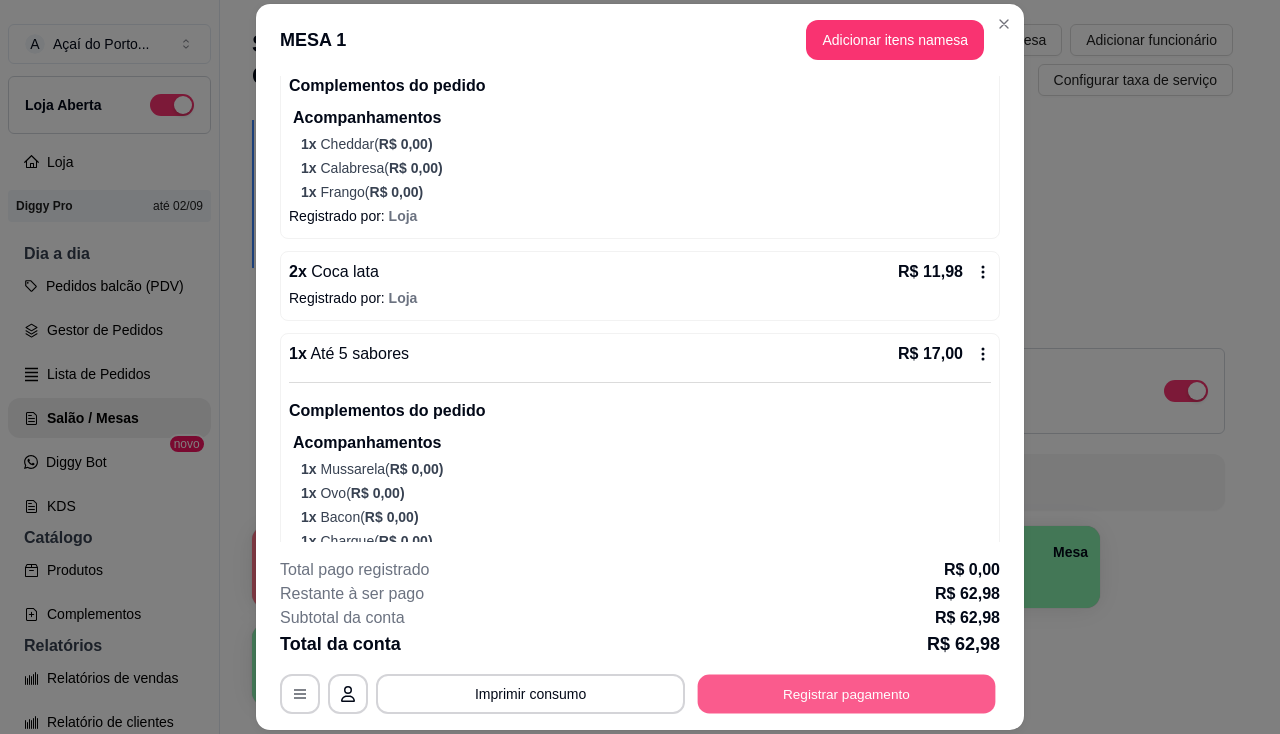 click on "Registrar pagamento" at bounding box center [847, 694] 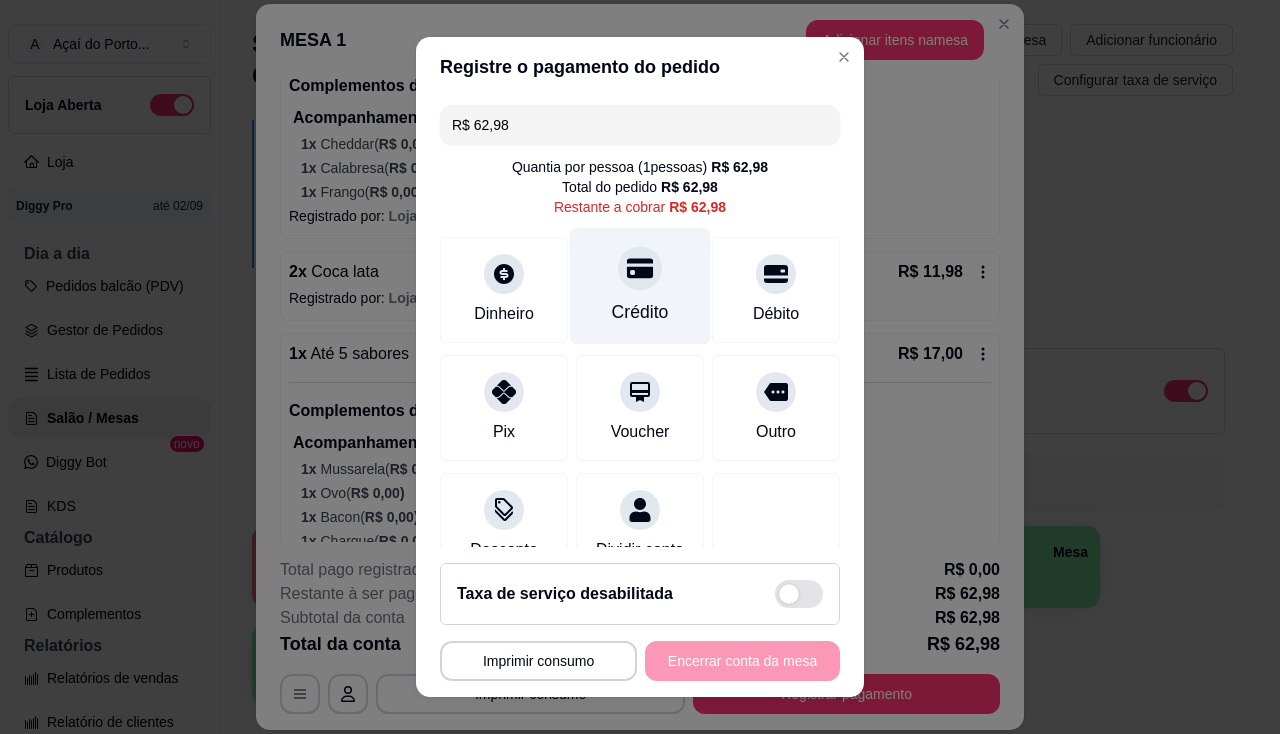 click on "Crédito" at bounding box center [640, 312] 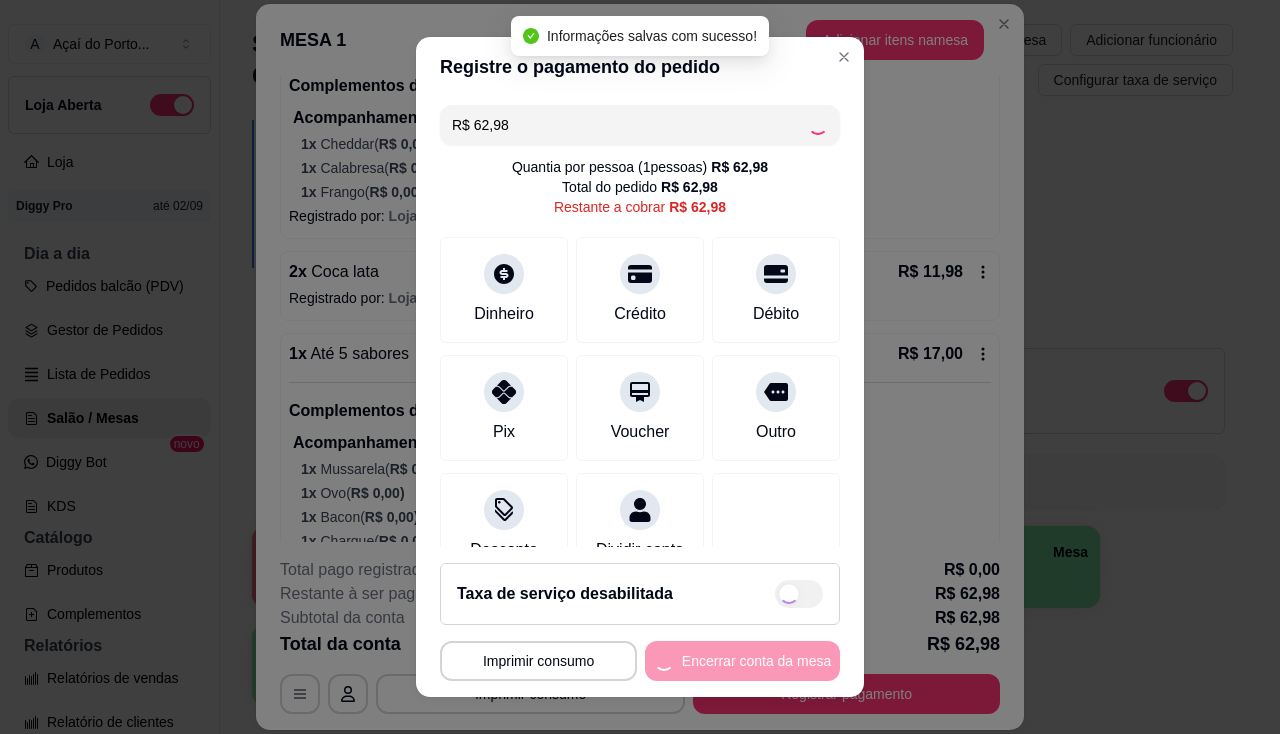 type on "R$ 0,00" 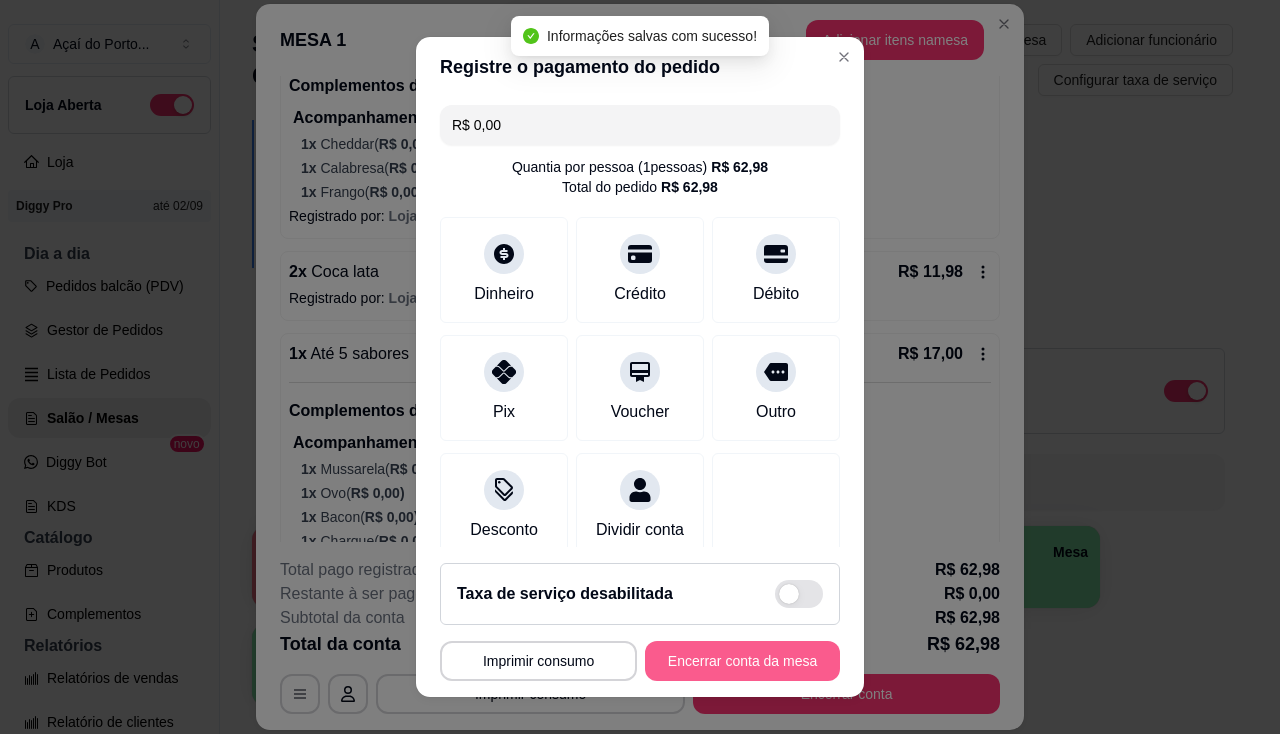 click on "Encerrar conta da mesa" at bounding box center (742, 661) 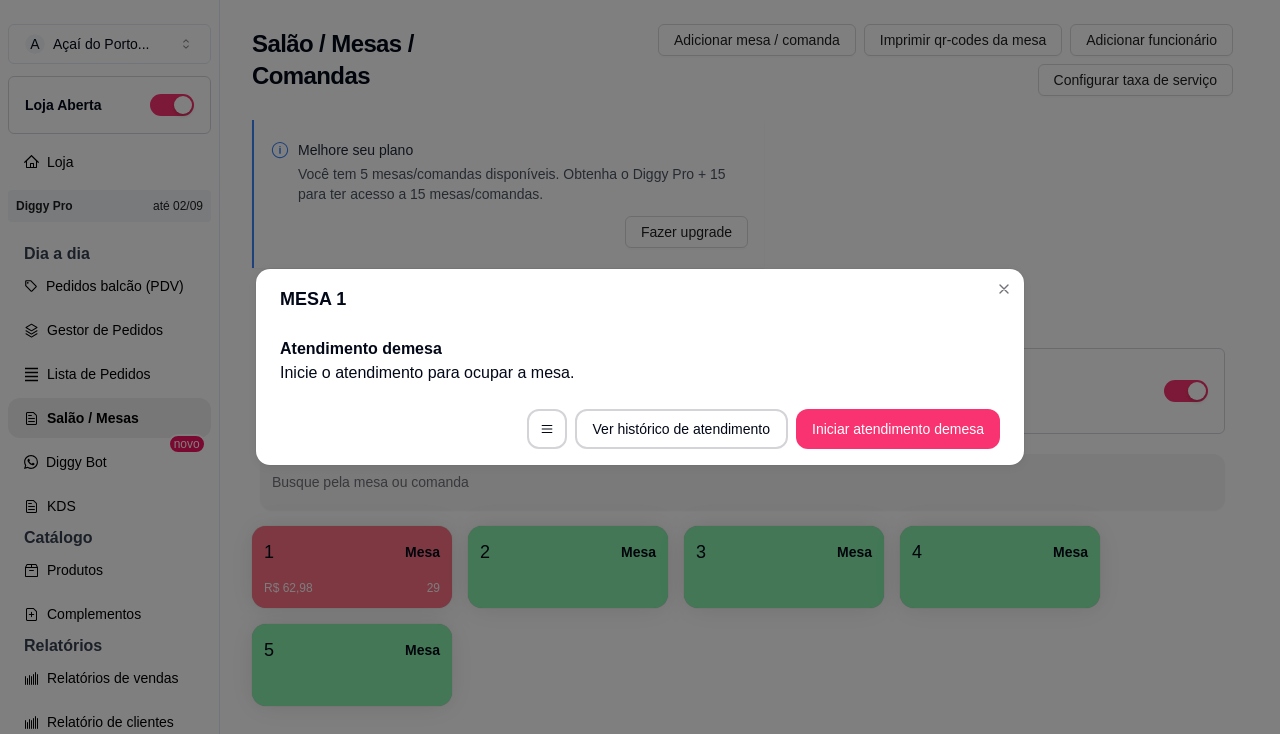 scroll, scrollTop: 0, scrollLeft: 0, axis: both 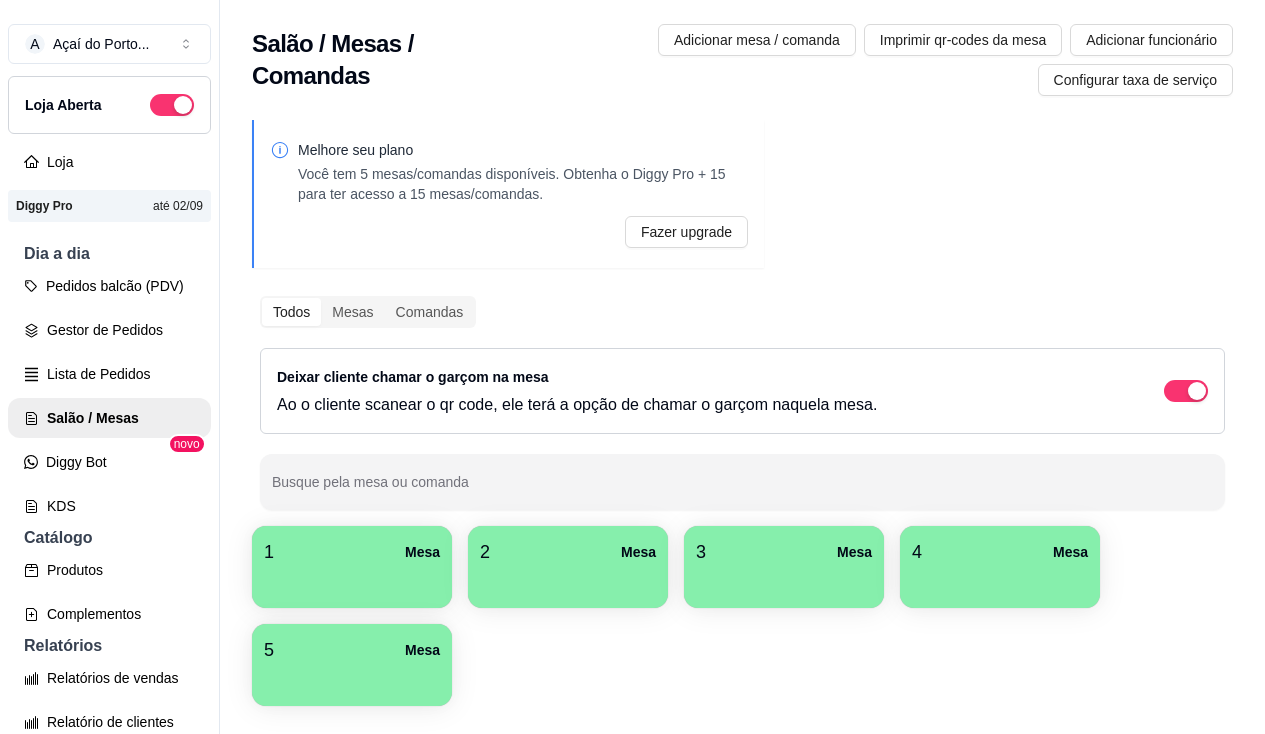 click at bounding box center (352, 581) 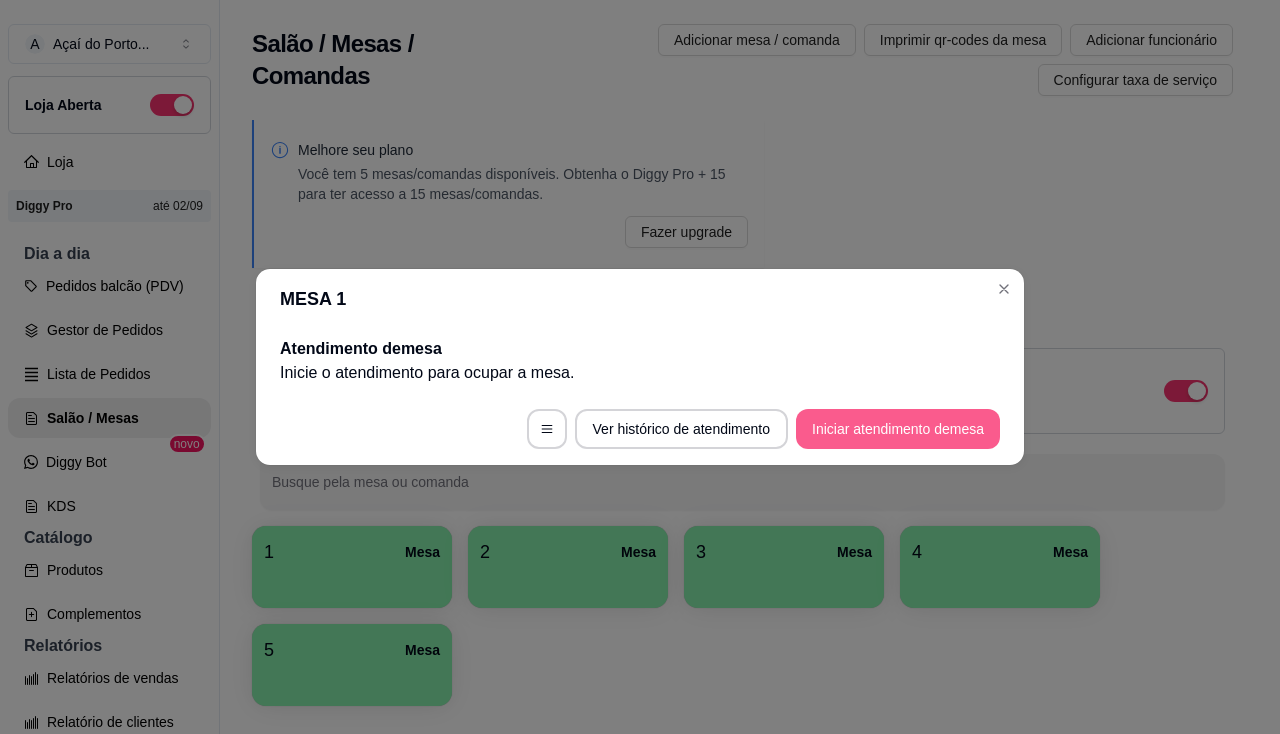 click on "Iniciar atendimento de  mesa" at bounding box center [898, 429] 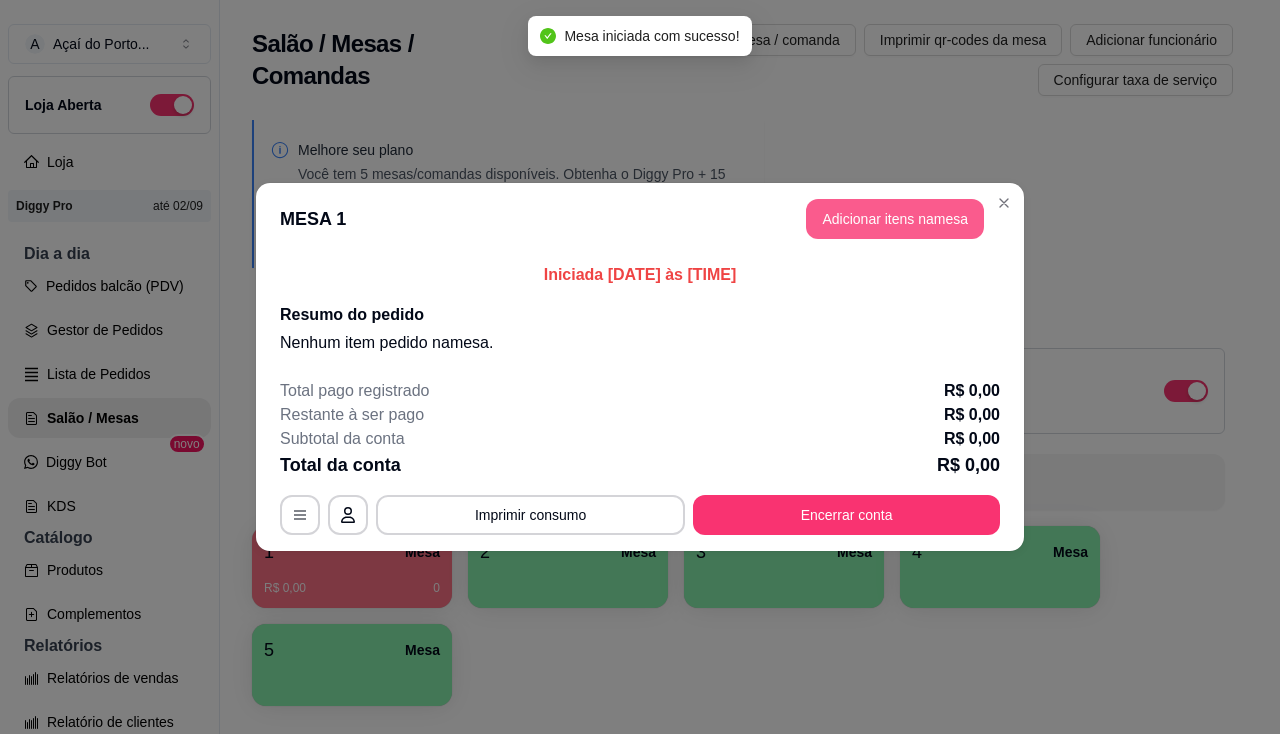 click on "Adicionar itens na  mesa" at bounding box center [895, 219] 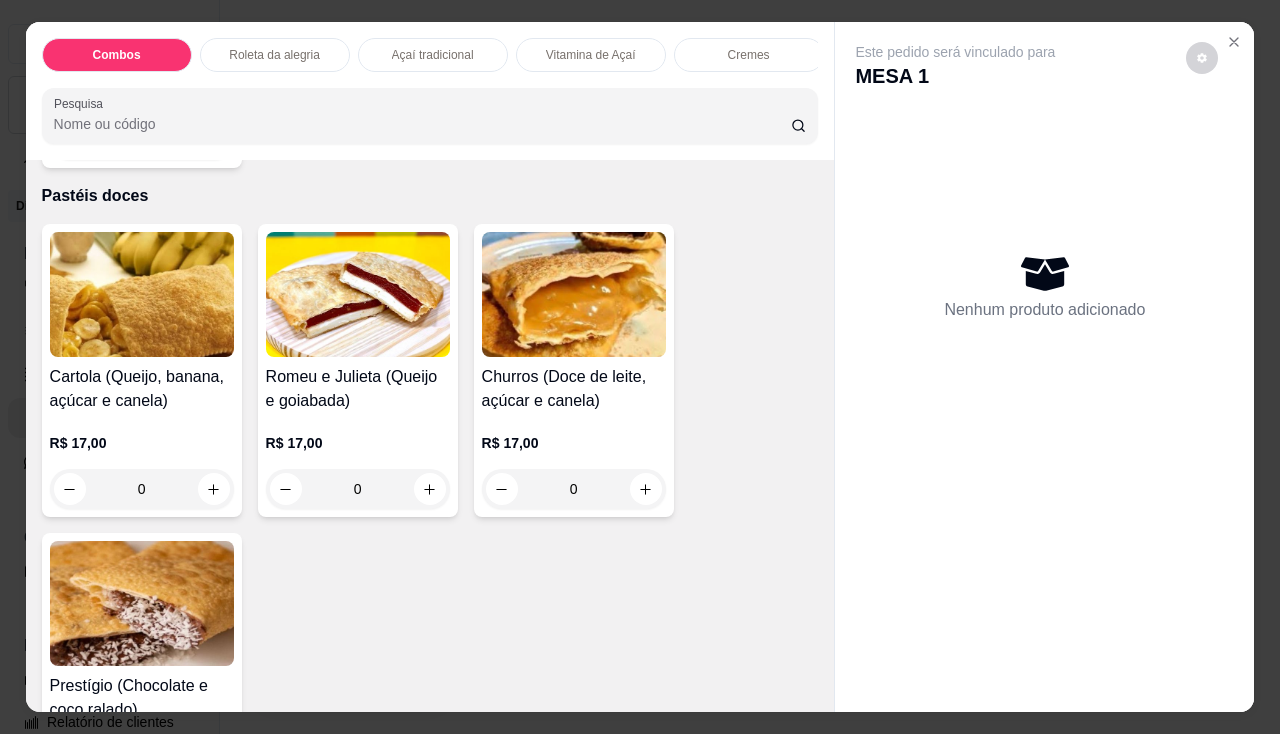 scroll, scrollTop: 4500, scrollLeft: 0, axis: vertical 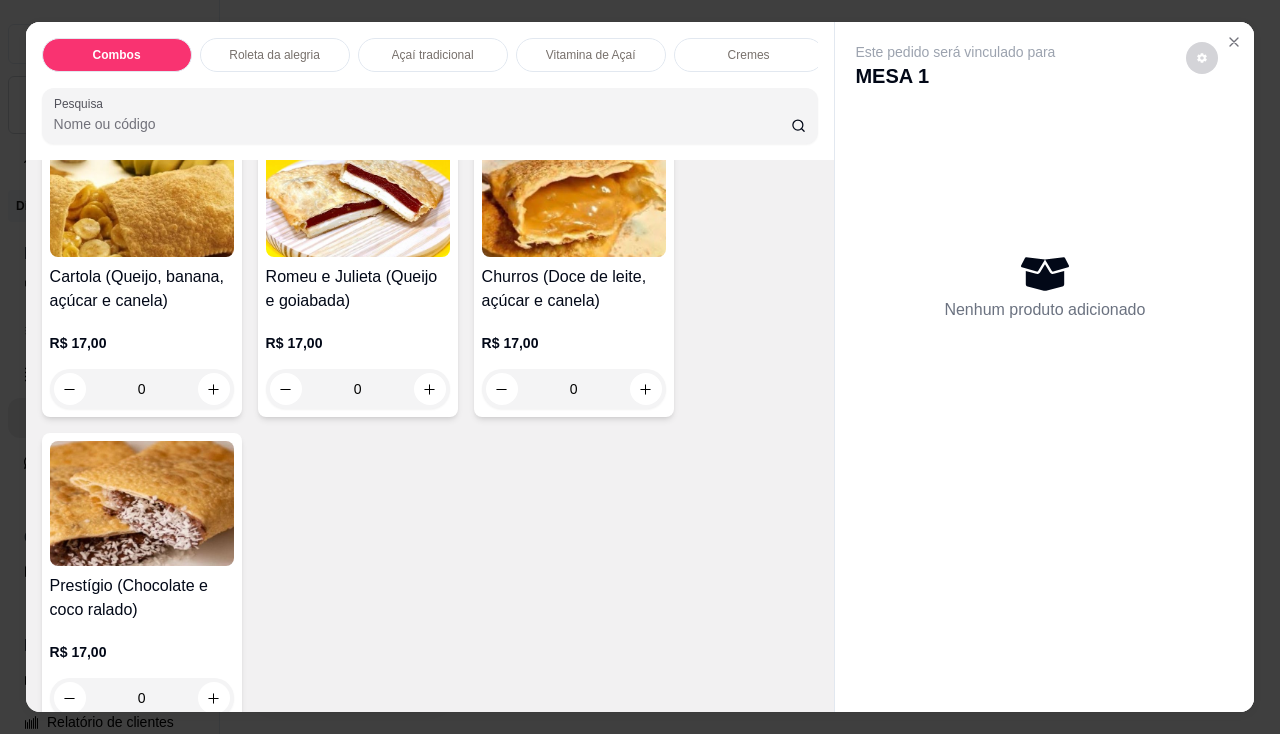 click on "Cartola (Queijo, banana, açúcar e canela)" at bounding box center [142, 289] 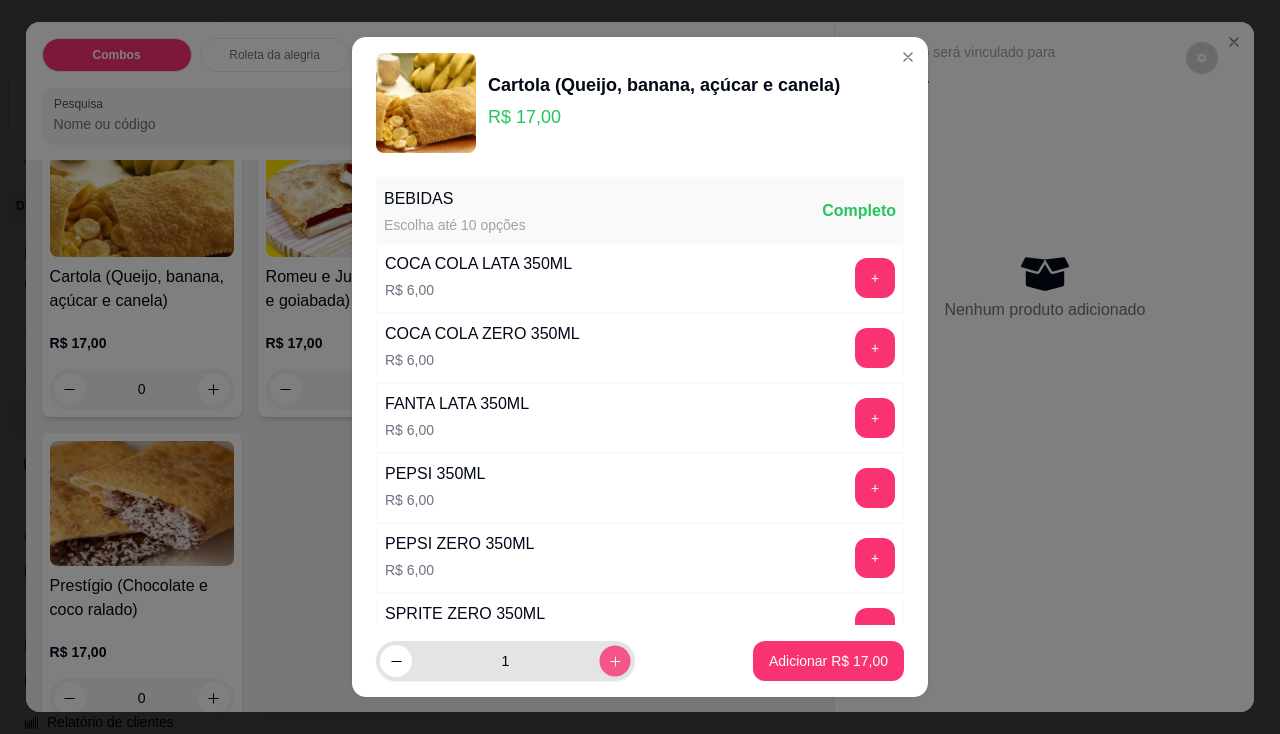 click at bounding box center [614, 661] 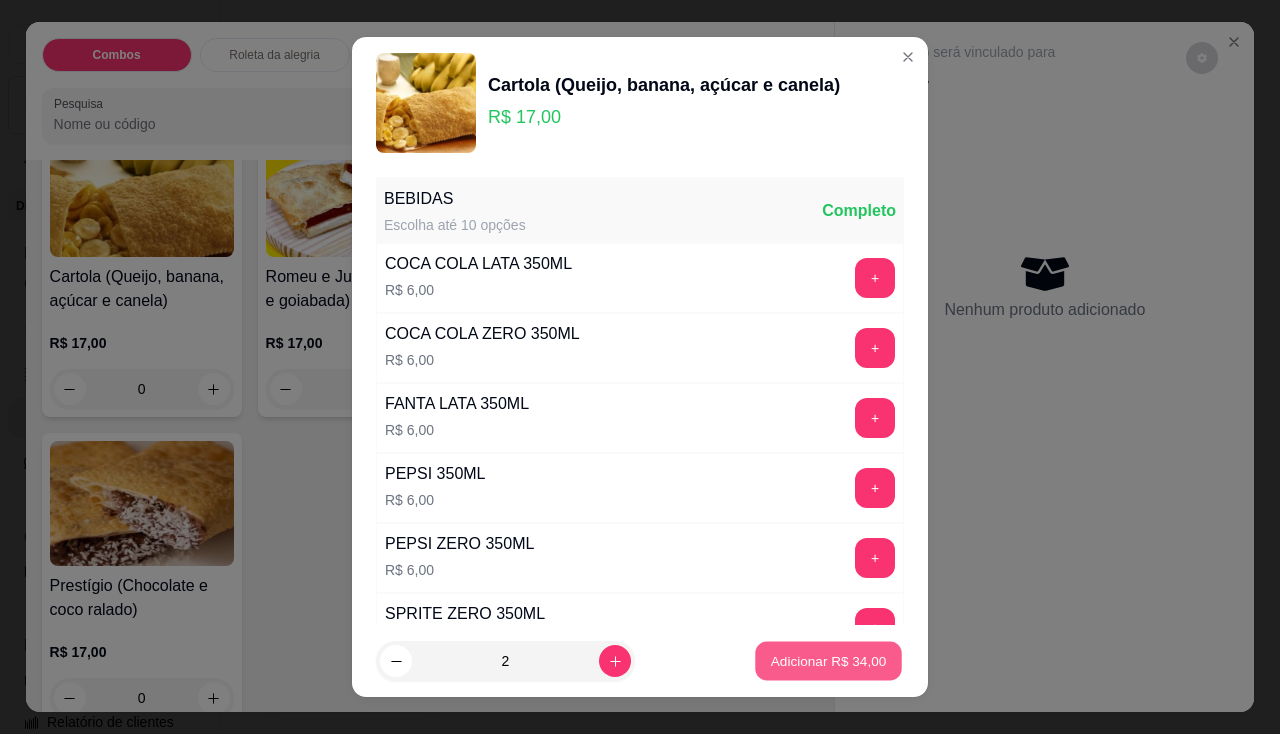 click on "Adicionar   R$ 34,00" at bounding box center [829, 661] 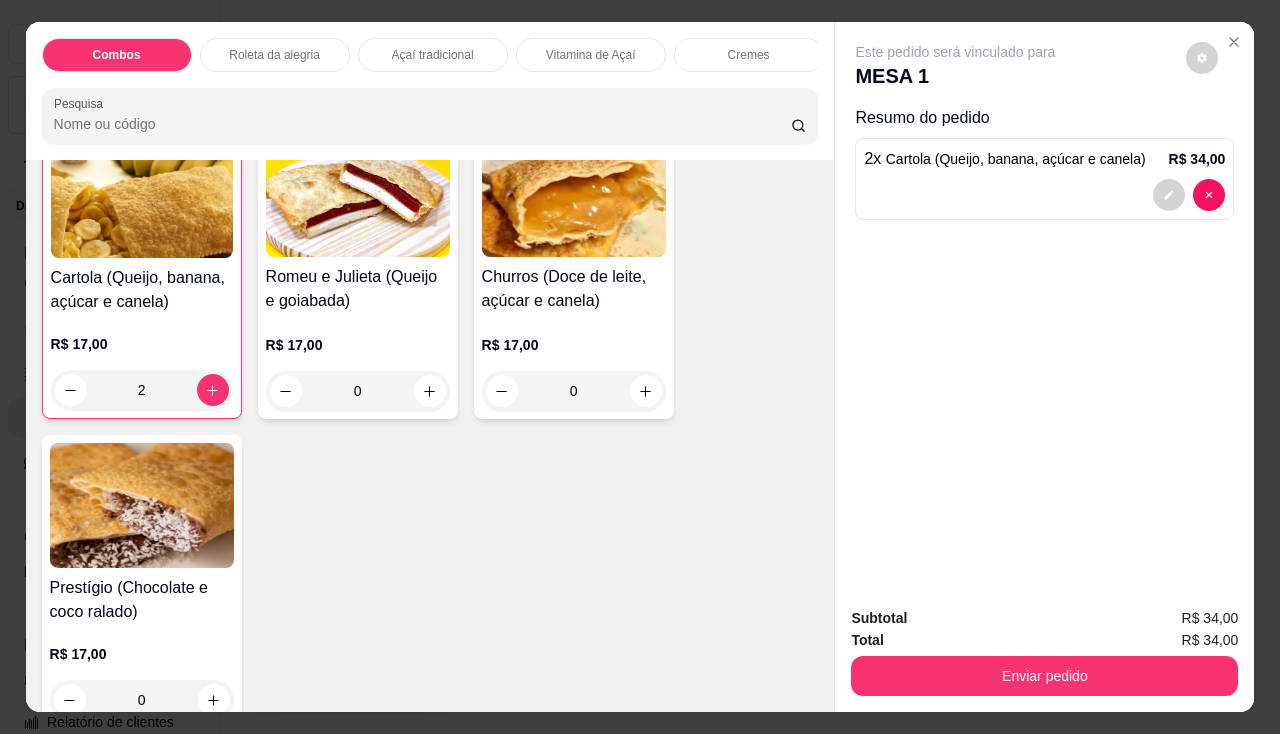scroll, scrollTop: 4501, scrollLeft: 0, axis: vertical 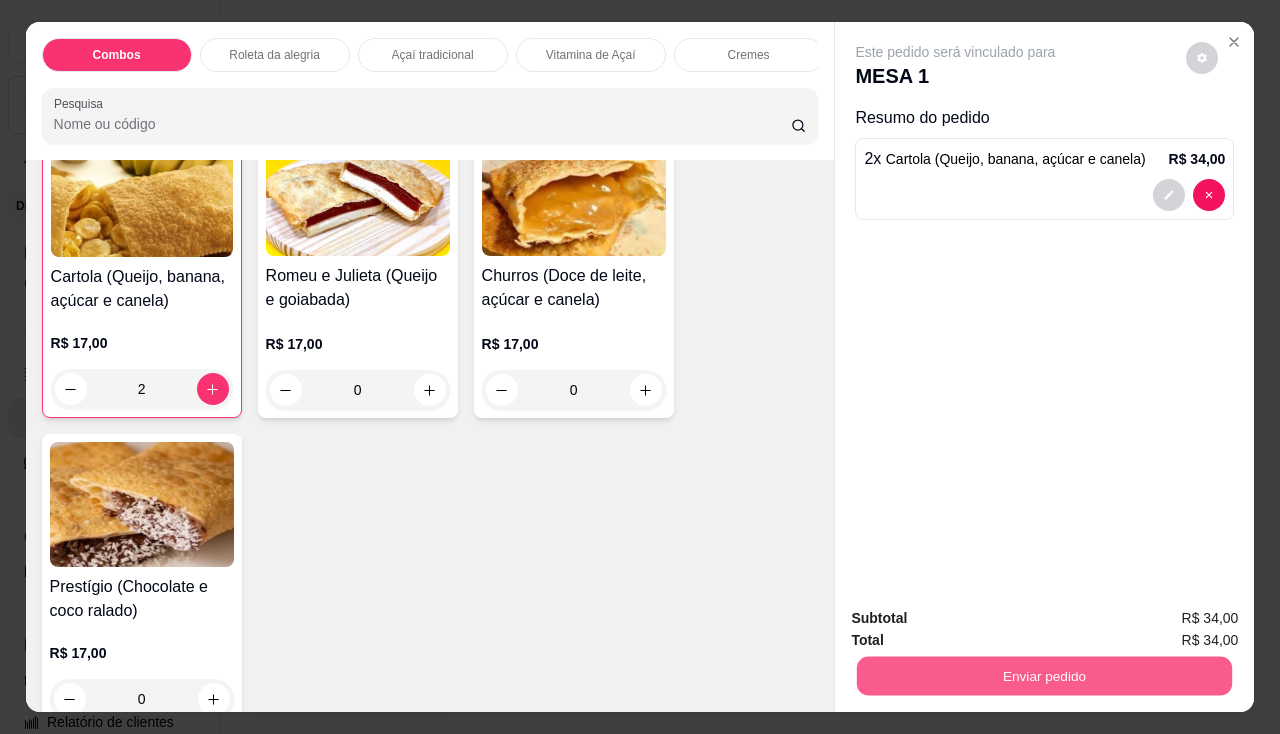 click on "Enviar pedido" at bounding box center [1044, 676] 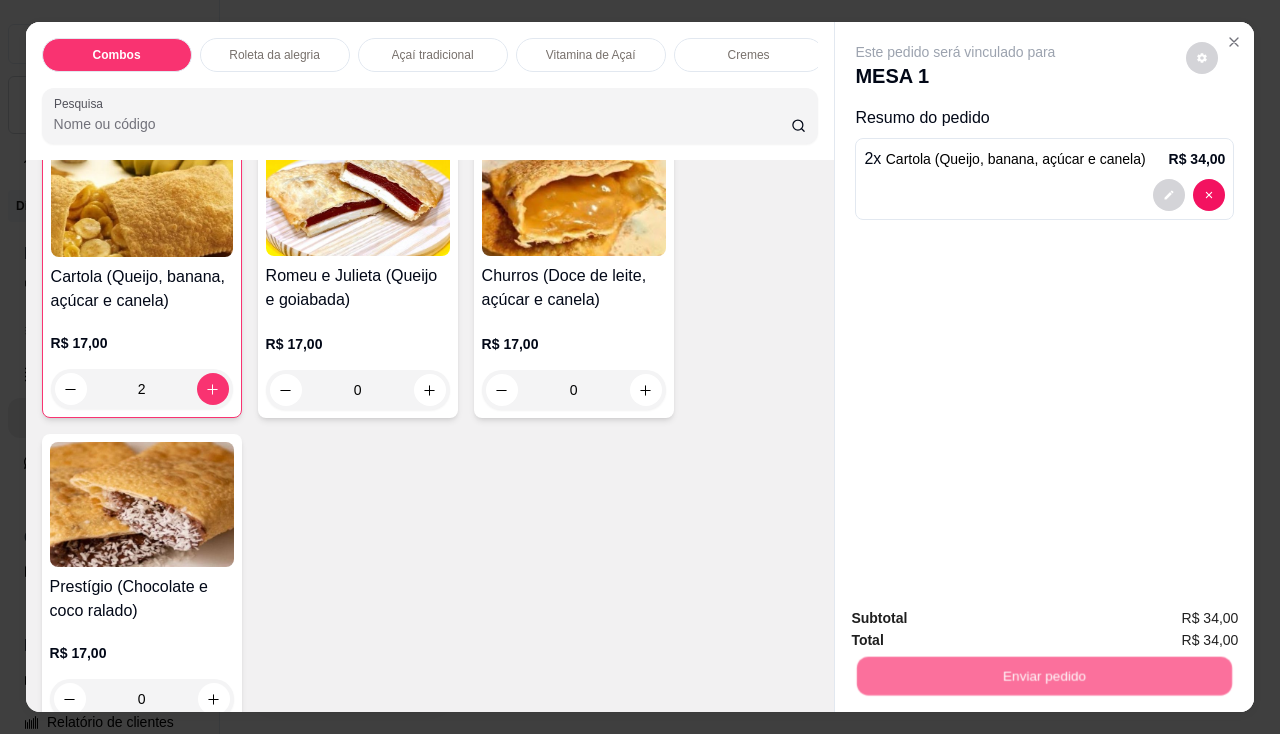 click on "Não registrar e enviar pedido" at bounding box center [979, 620] 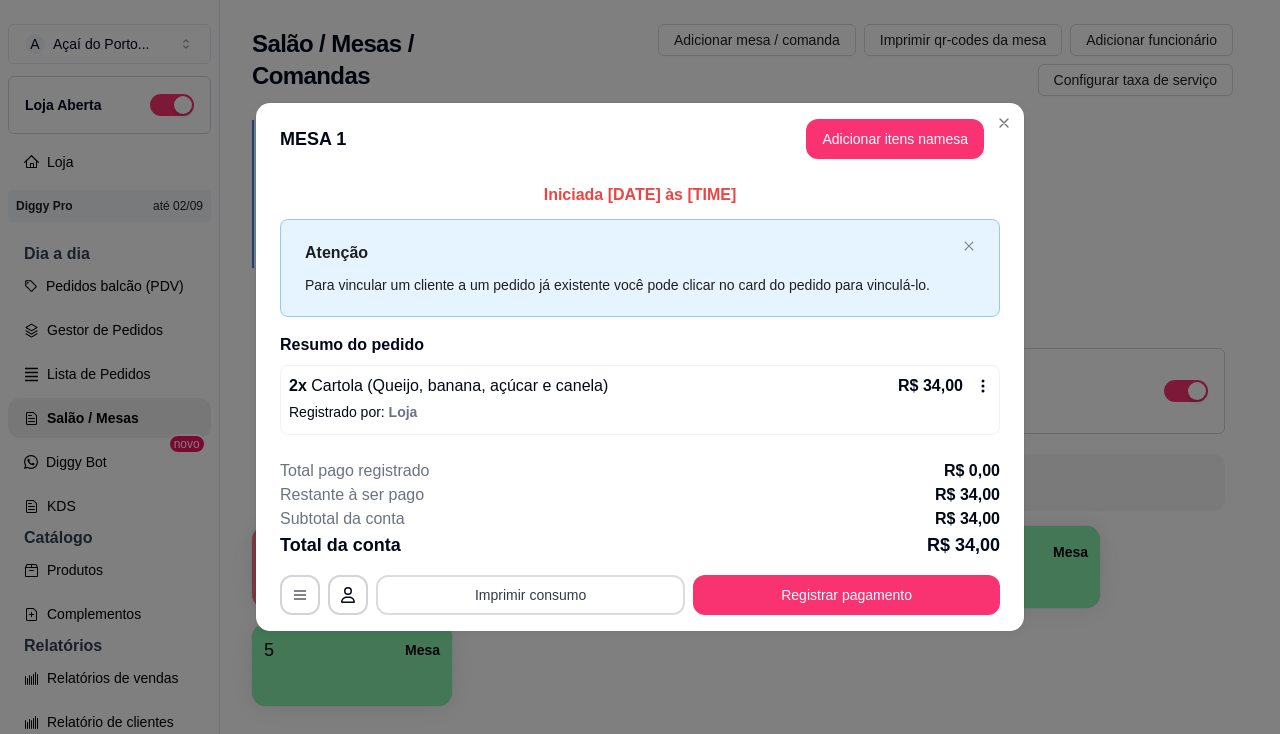 click on "Imprimir consumo" at bounding box center [530, 595] 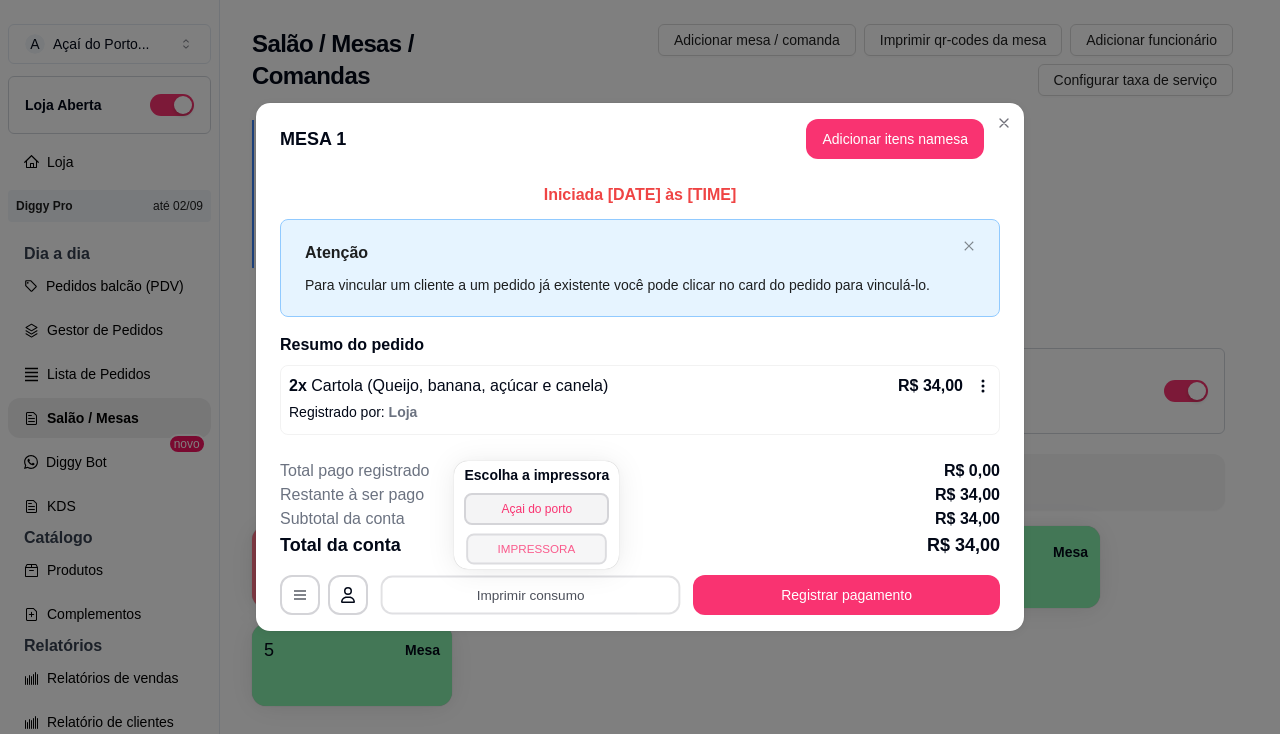 click on "IMPRESSORA" at bounding box center [537, 548] 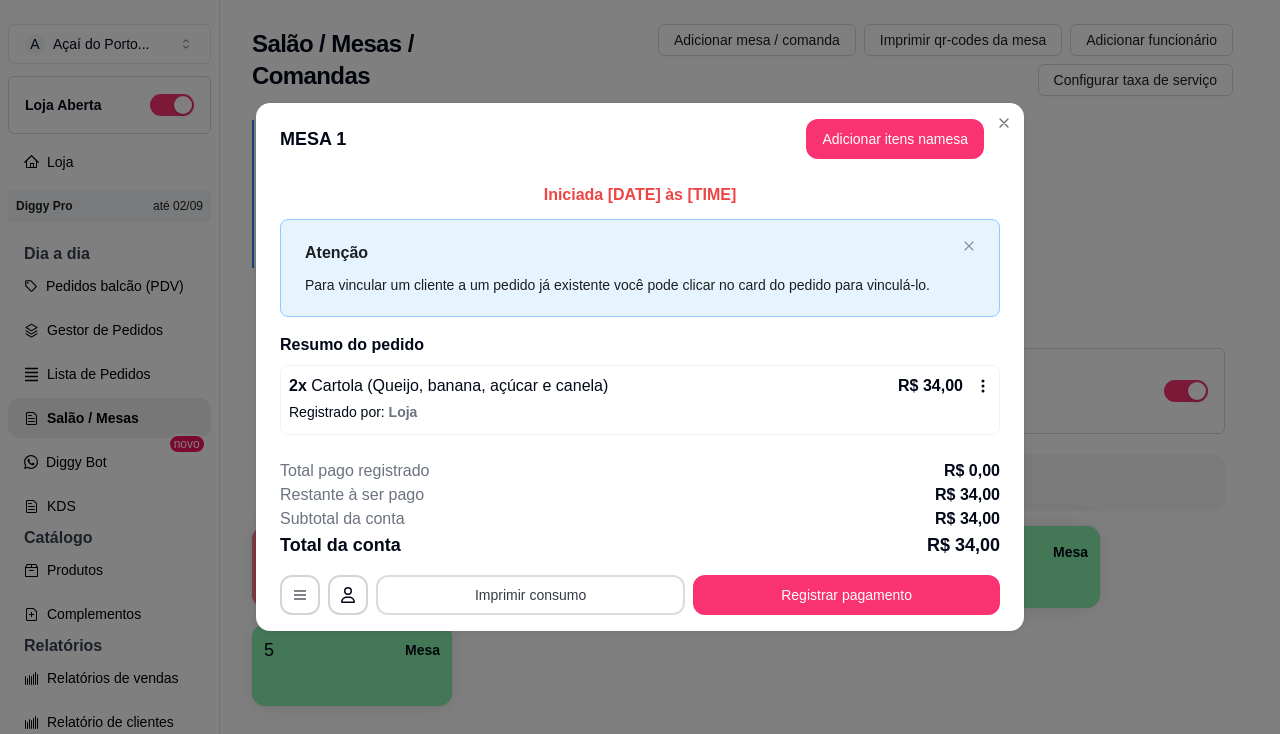 click on "Imprimir consumo" at bounding box center [530, 595] 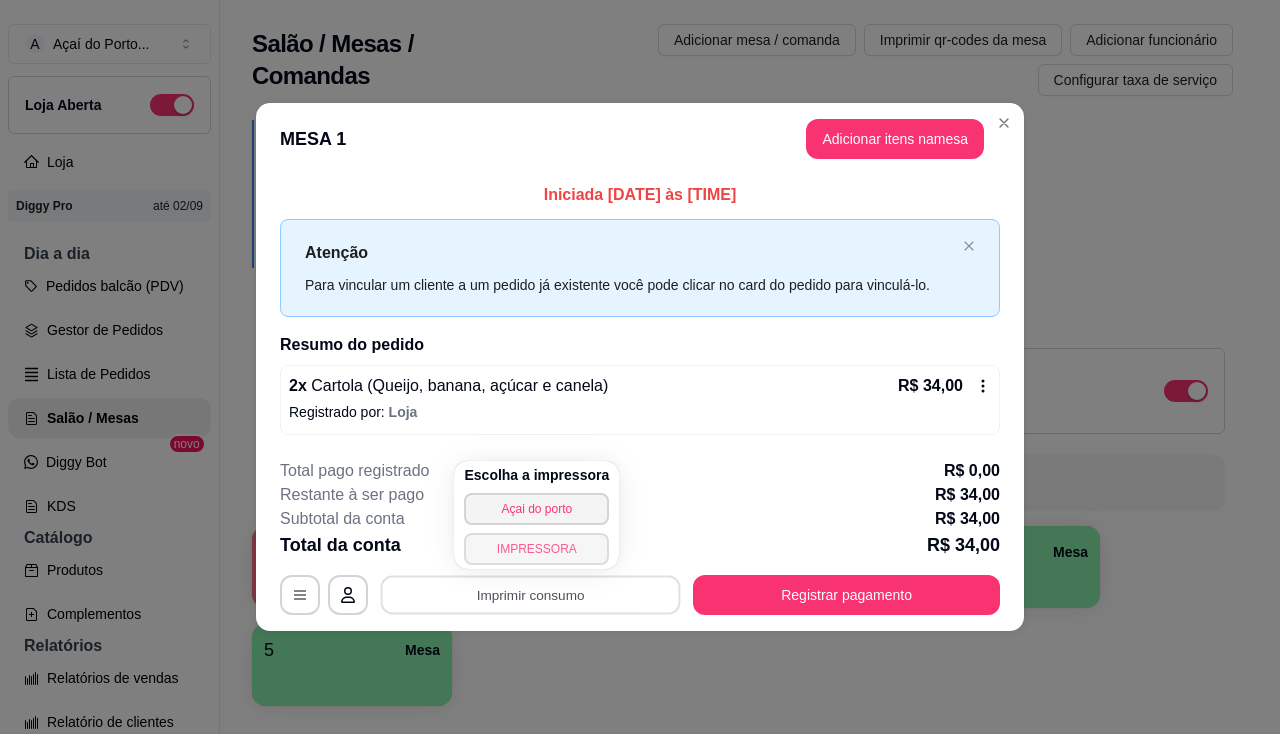 click on "IMPRESSORA" at bounding box center [536, 549] 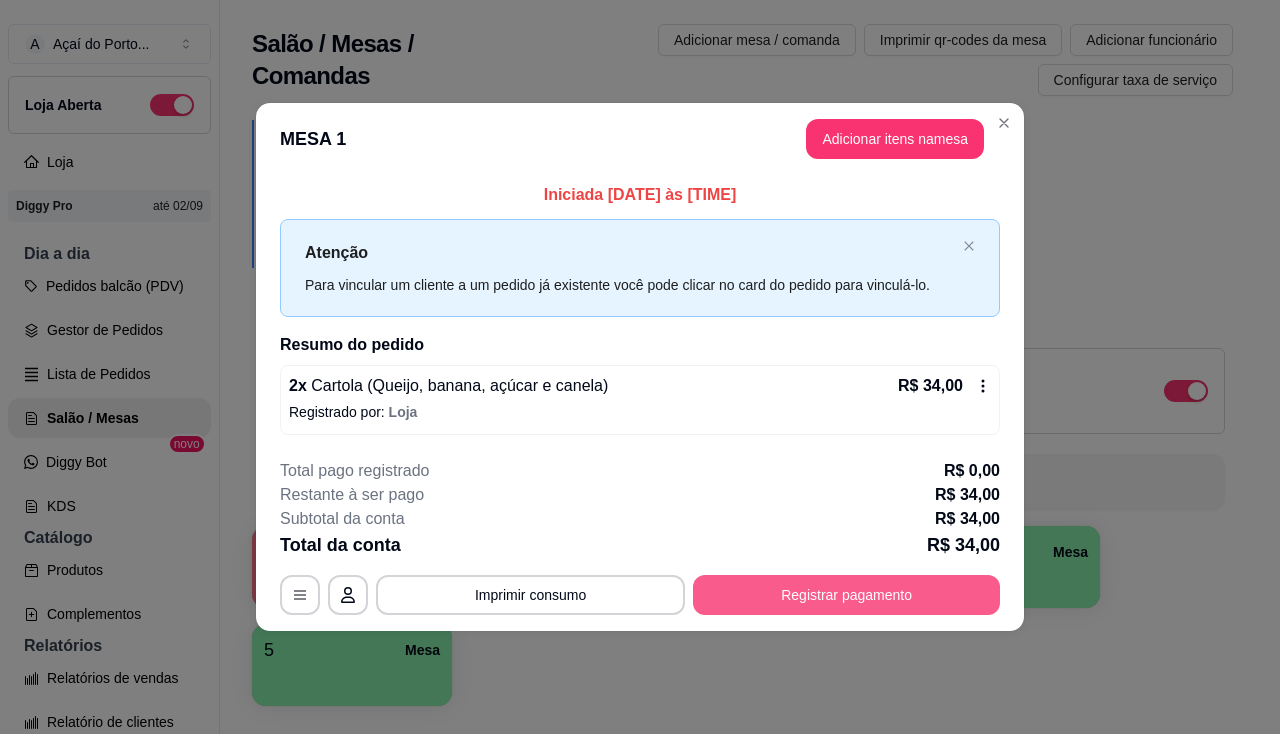 click on "Registrar pagamento" at bounding box center [846, 595] 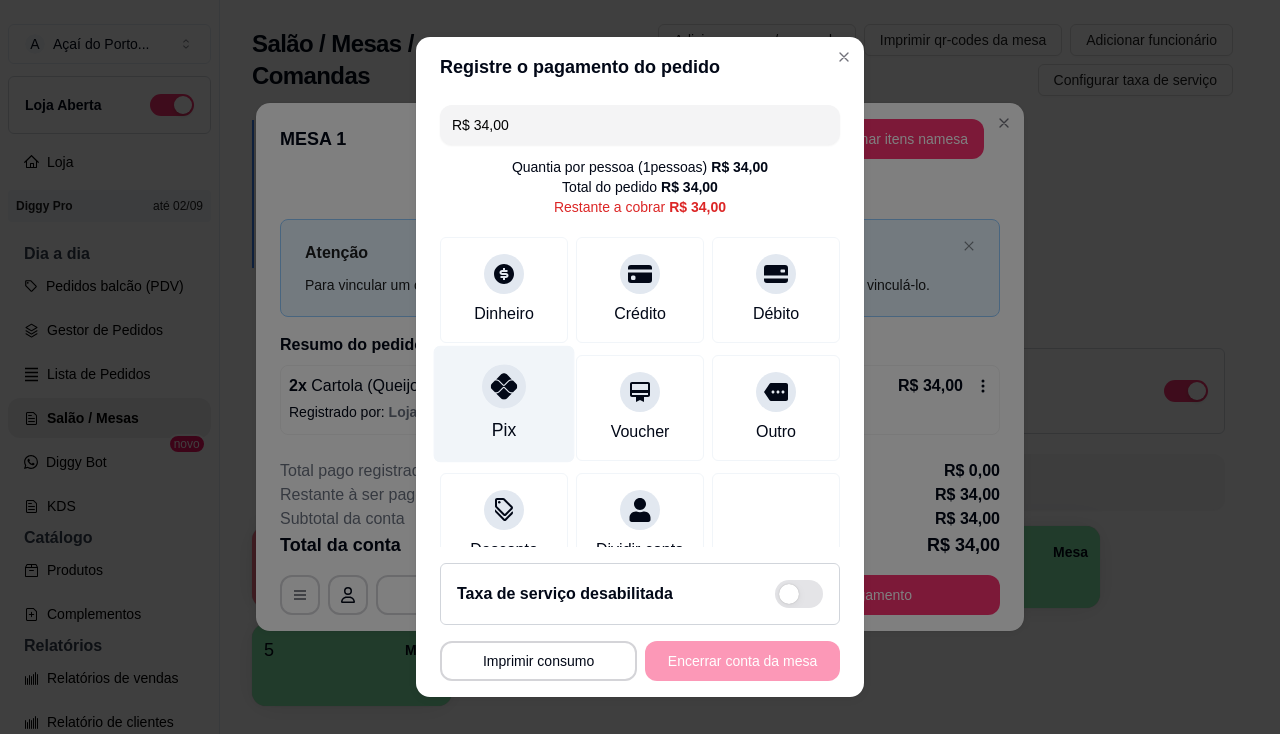 click on "Pix" at bounding box center [504, 430] 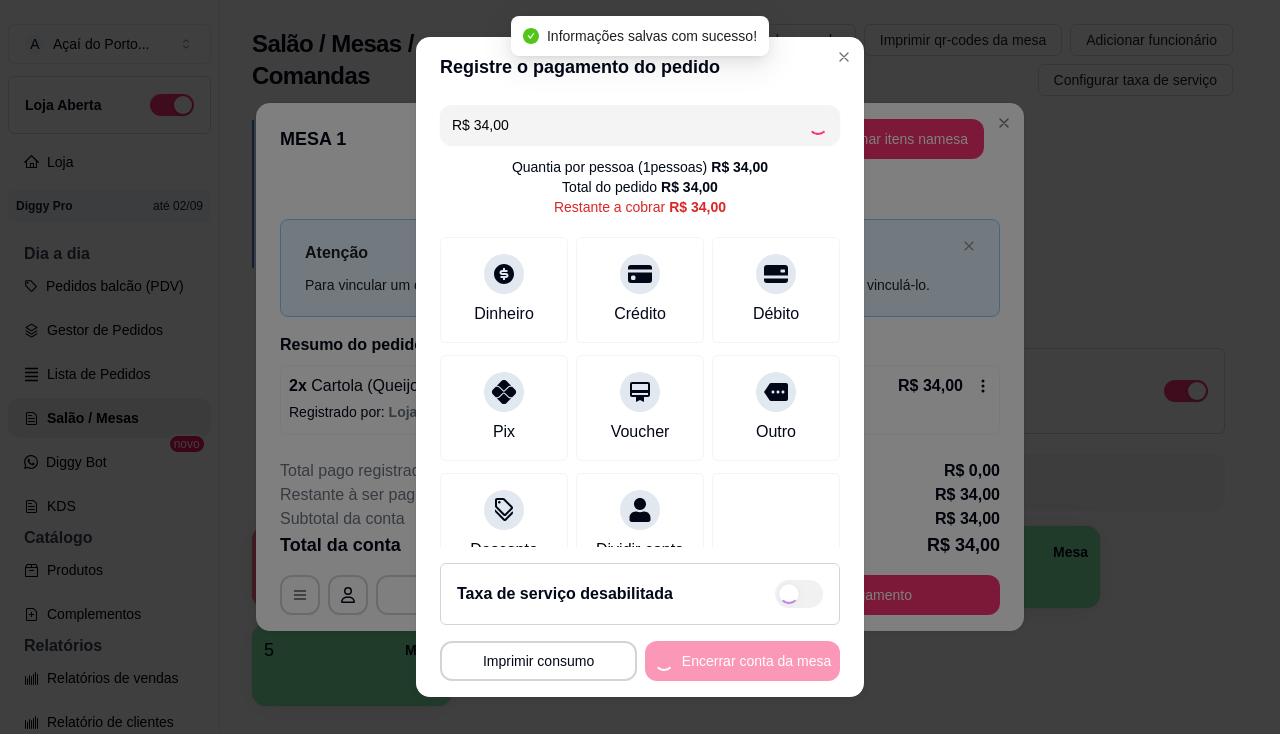 type on "R$ 0,00" 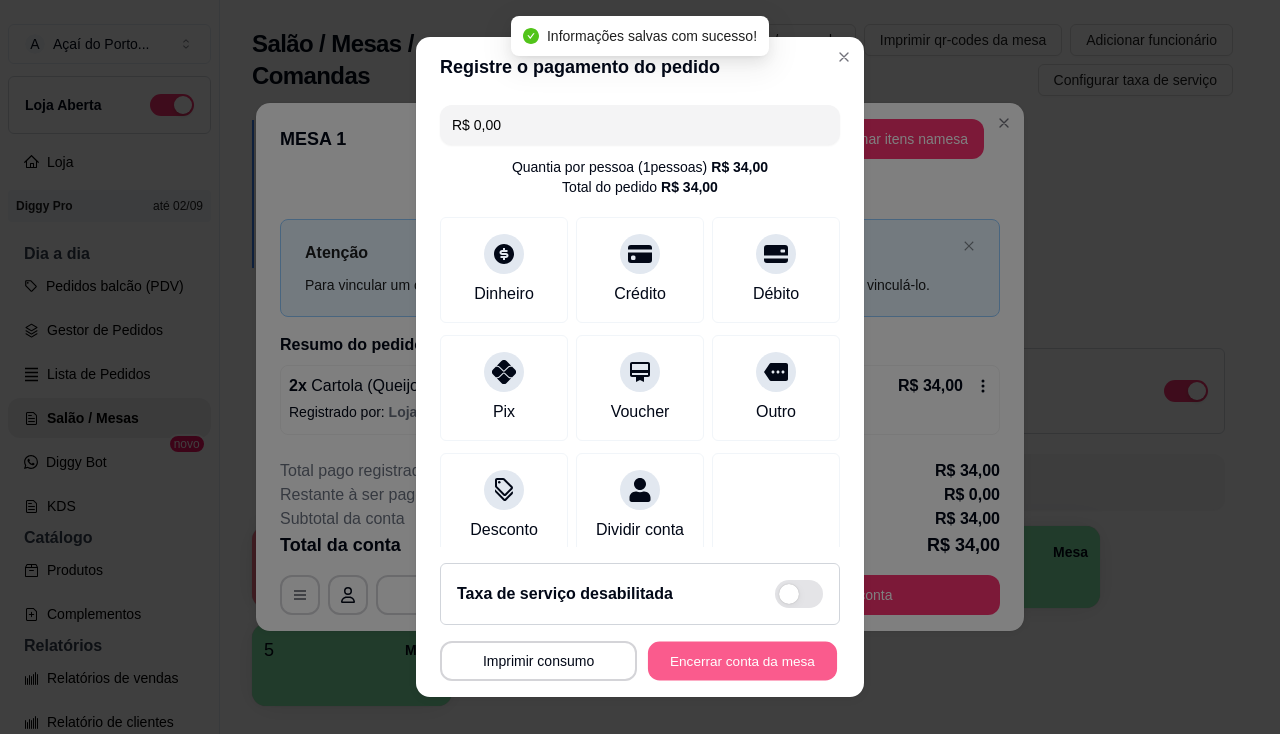 click on "Encerrar conta da mesa" at bounding box center [742, 661] 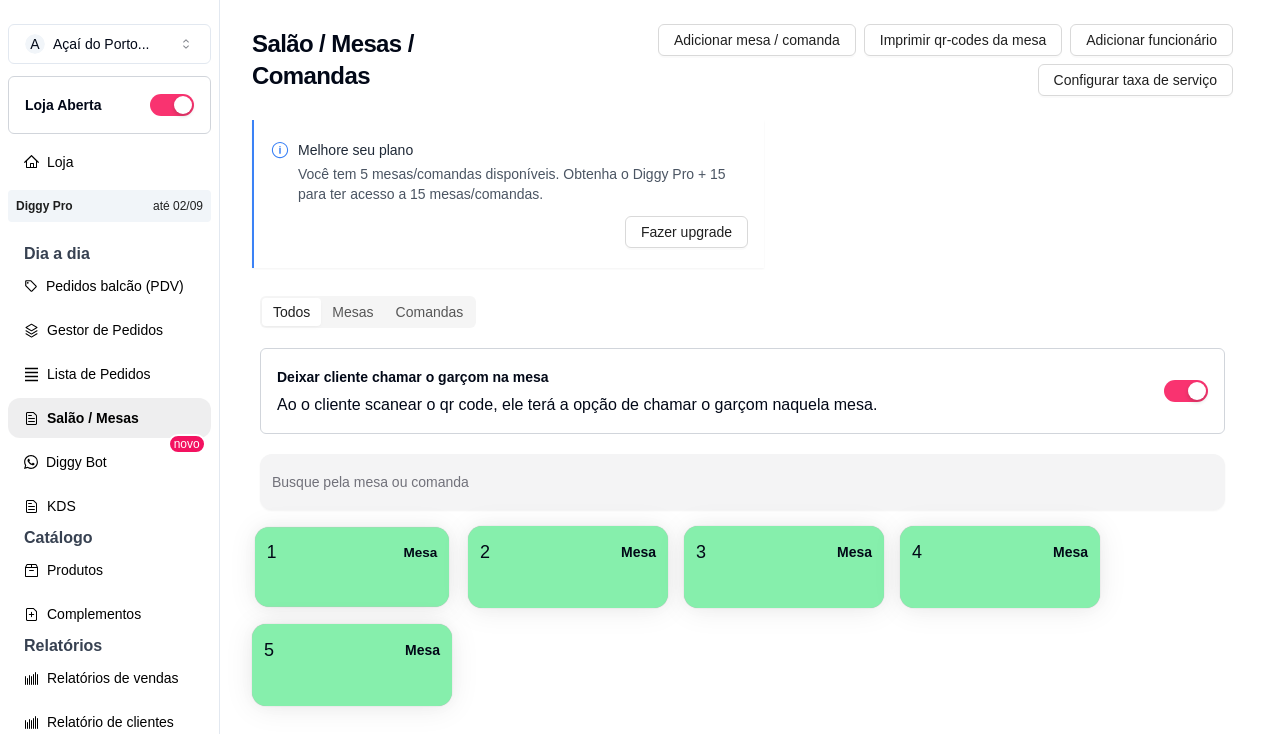 click at bounding box center [352, 580] 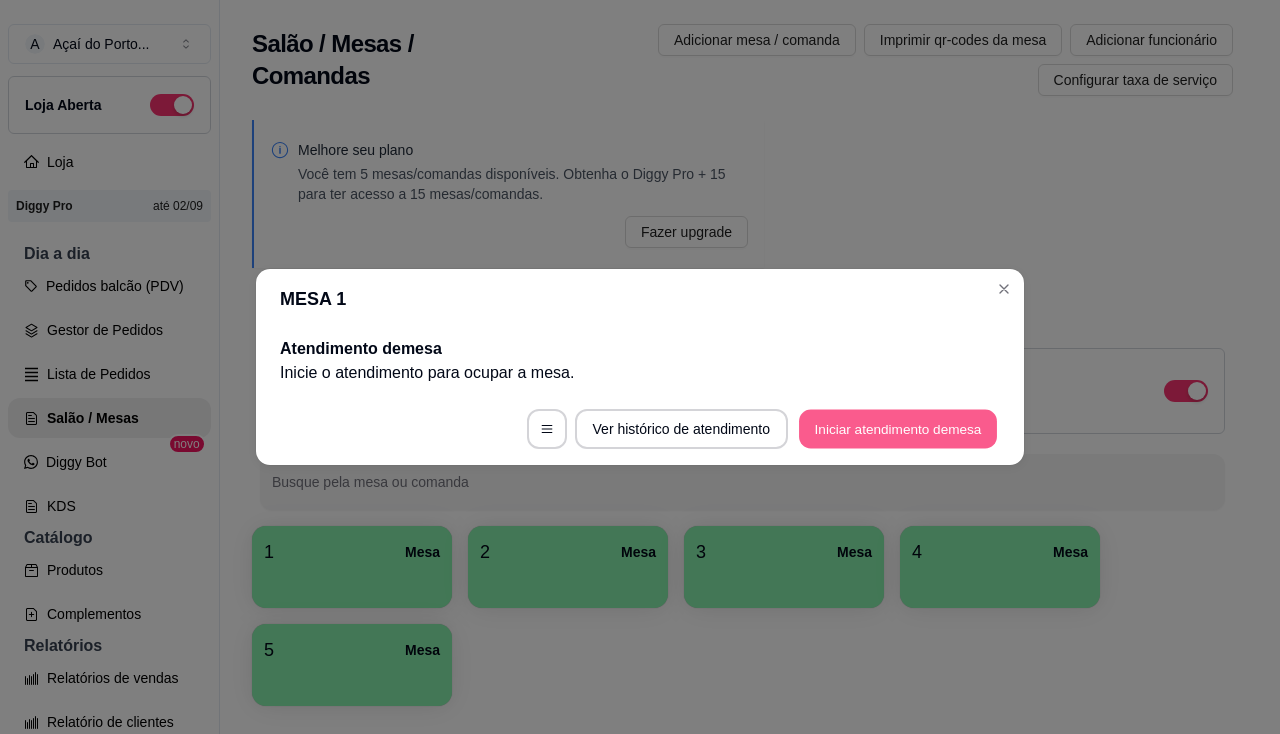 click on "Iniciar atendimento de  mesa" at bounding box center [898, 429] 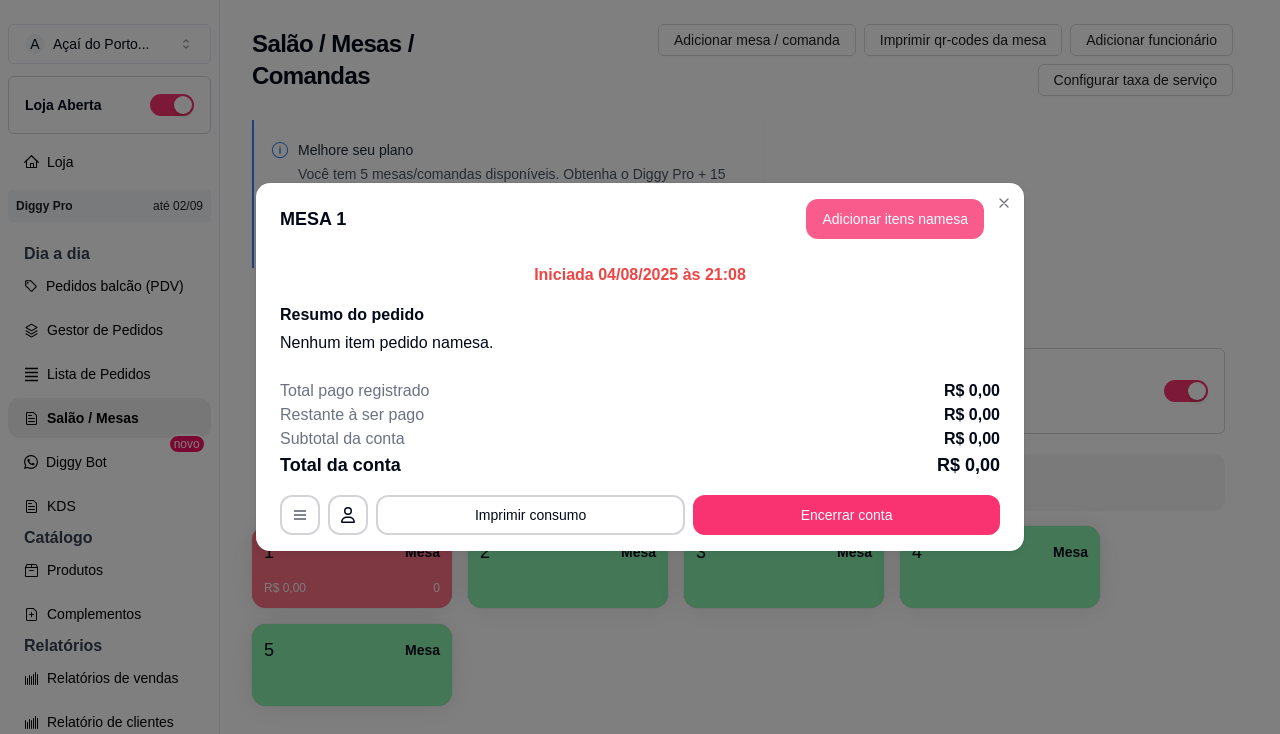 click on "Adicionar itens na  mesa" at bounding box center (895, 219) 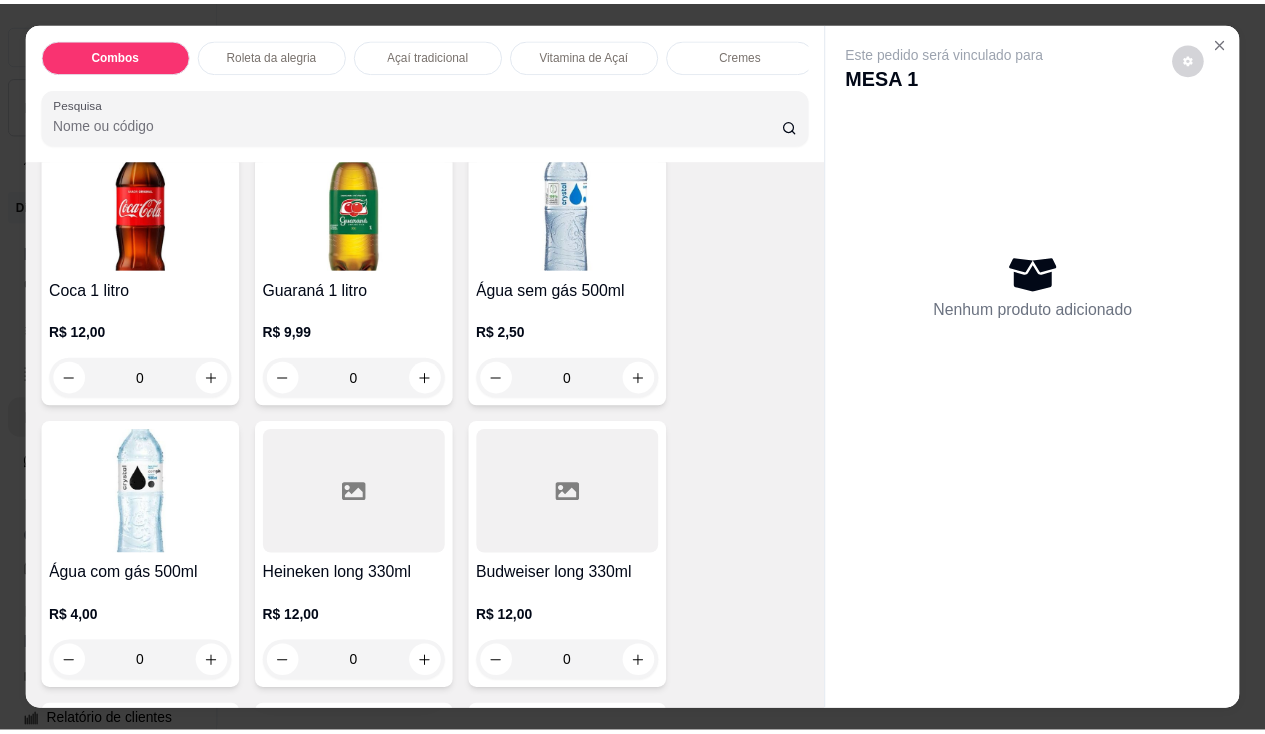scroll, scrollTop: 6200, scrollLeft: 0, axis: vertical 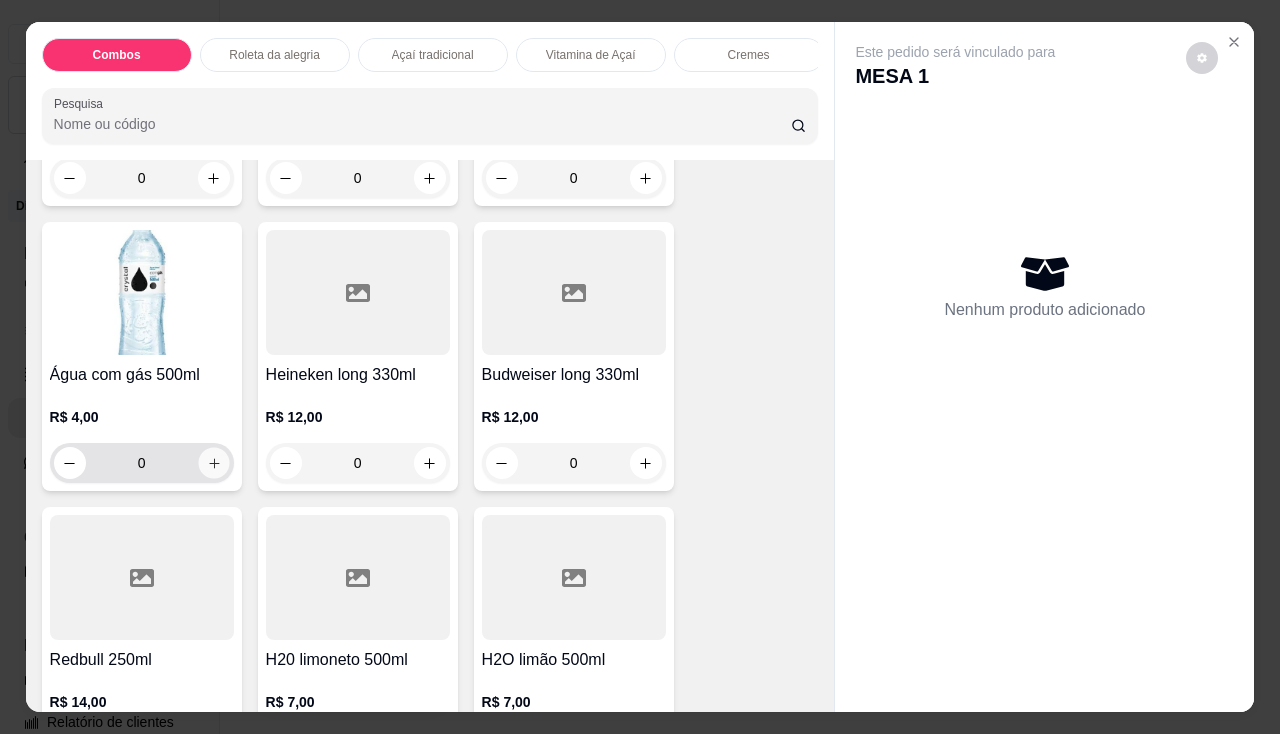 click at bounding box center [213, 463] 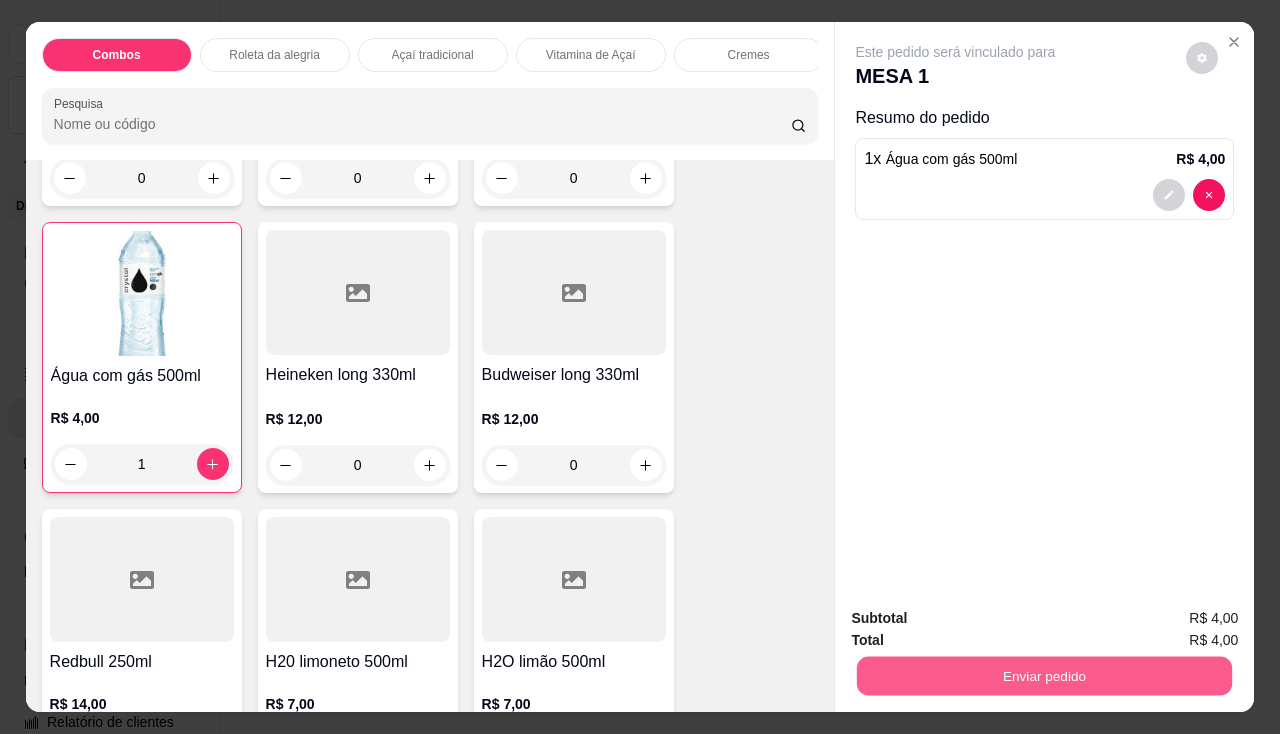 click on "Enviar pedido" at bounding box center (1044, 676) 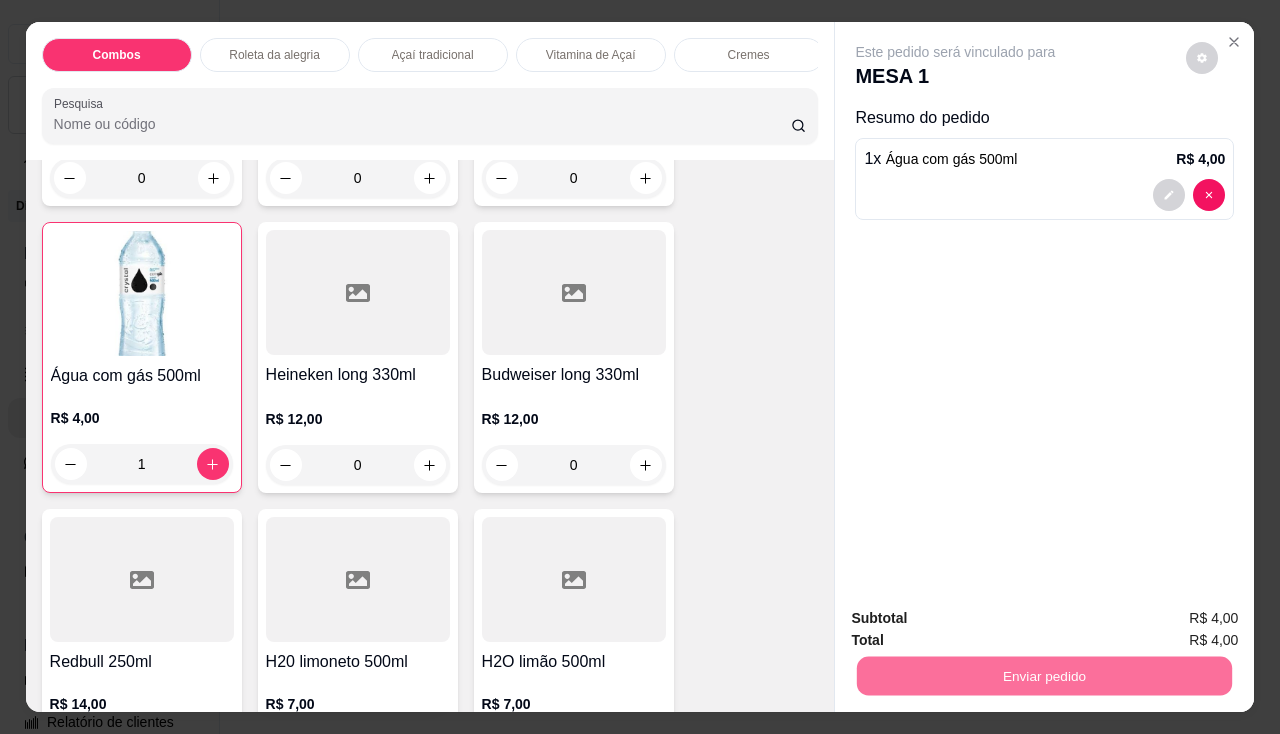 click on "Não registrar e enviar pedido" at bounding box center [979, 619] 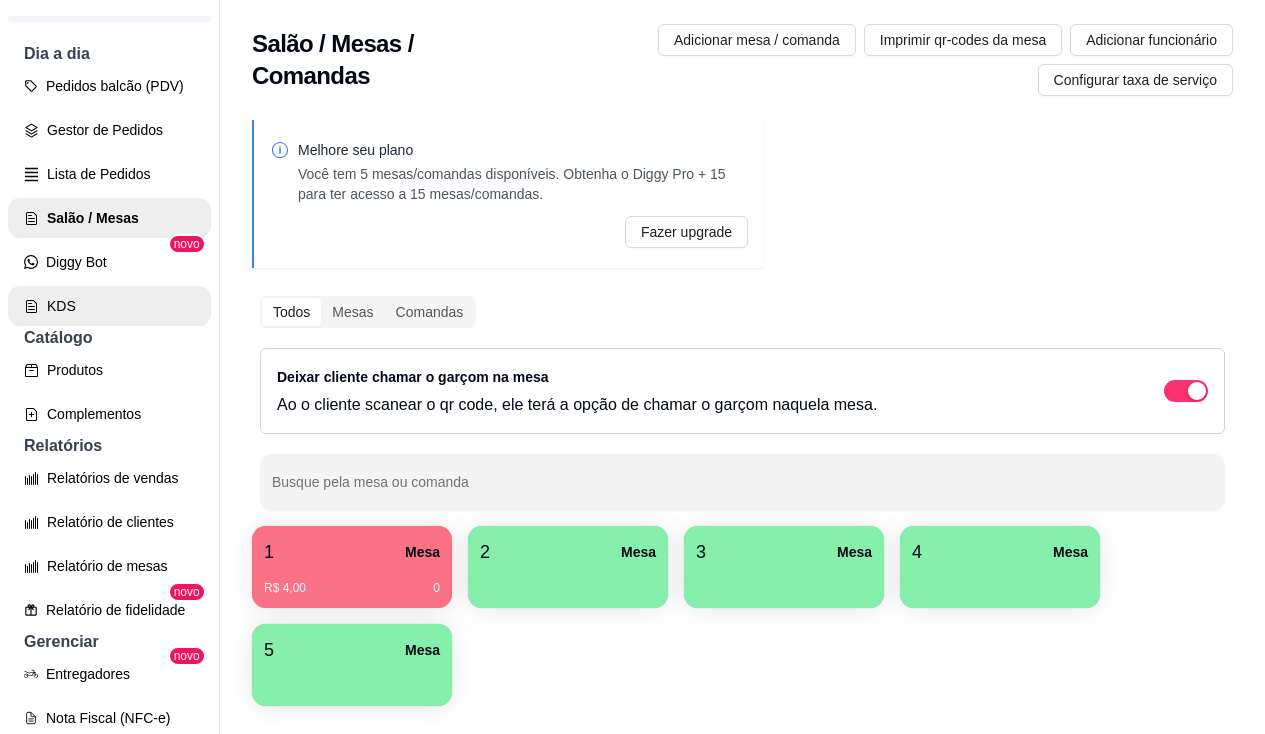 scroll, scrollTop: 300, scrollLeft: 0, axis: vertical 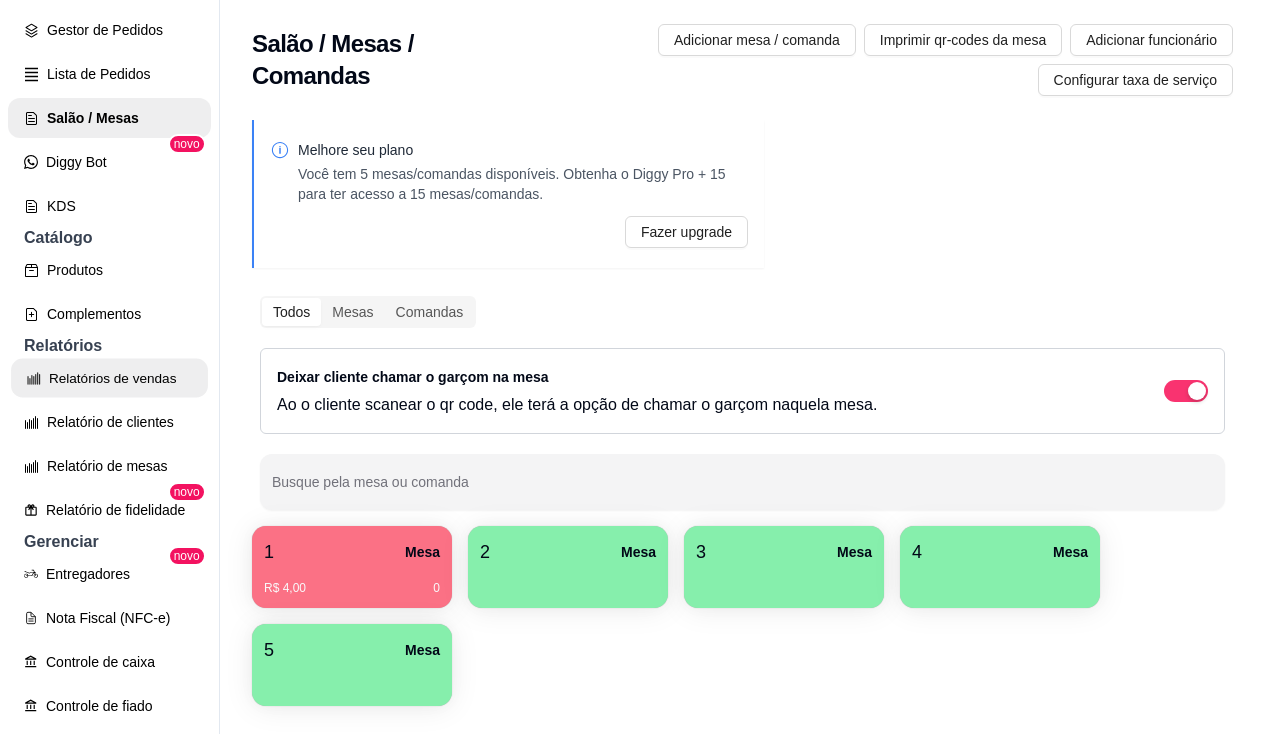 click on "Relatórios de vendas" at bounding box center [109, 378] 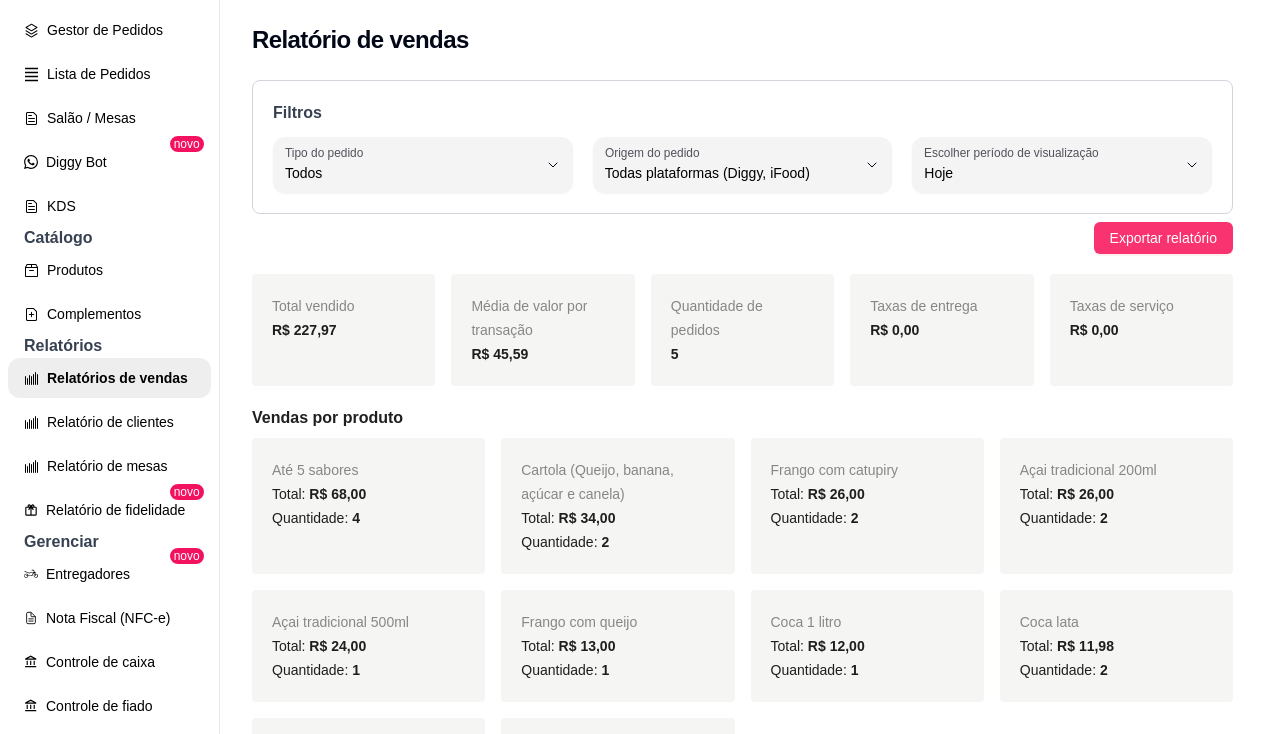 scroll, scrollTop: 100, scrollLeft: 0, axis: vertical 